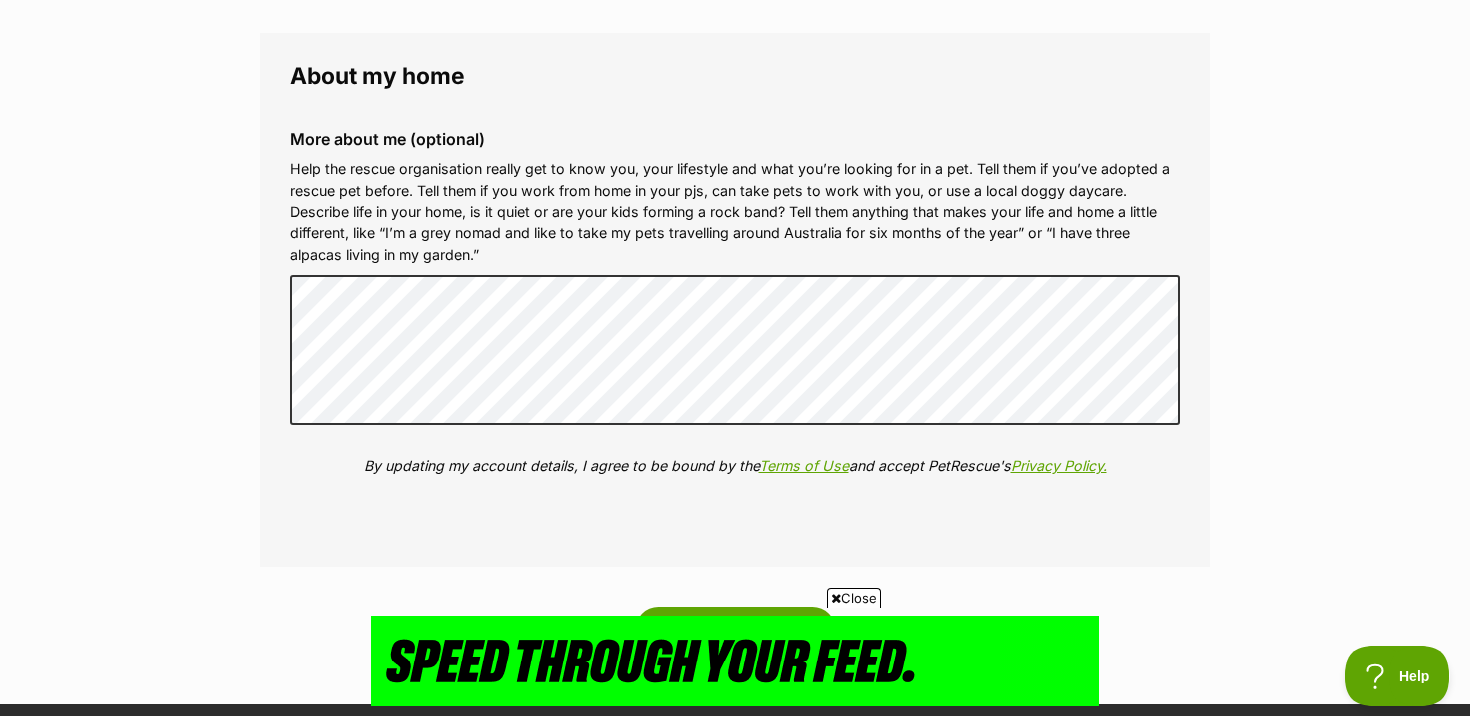 scroll, scrollTop: 0, scrollLeft: 0, axis: both 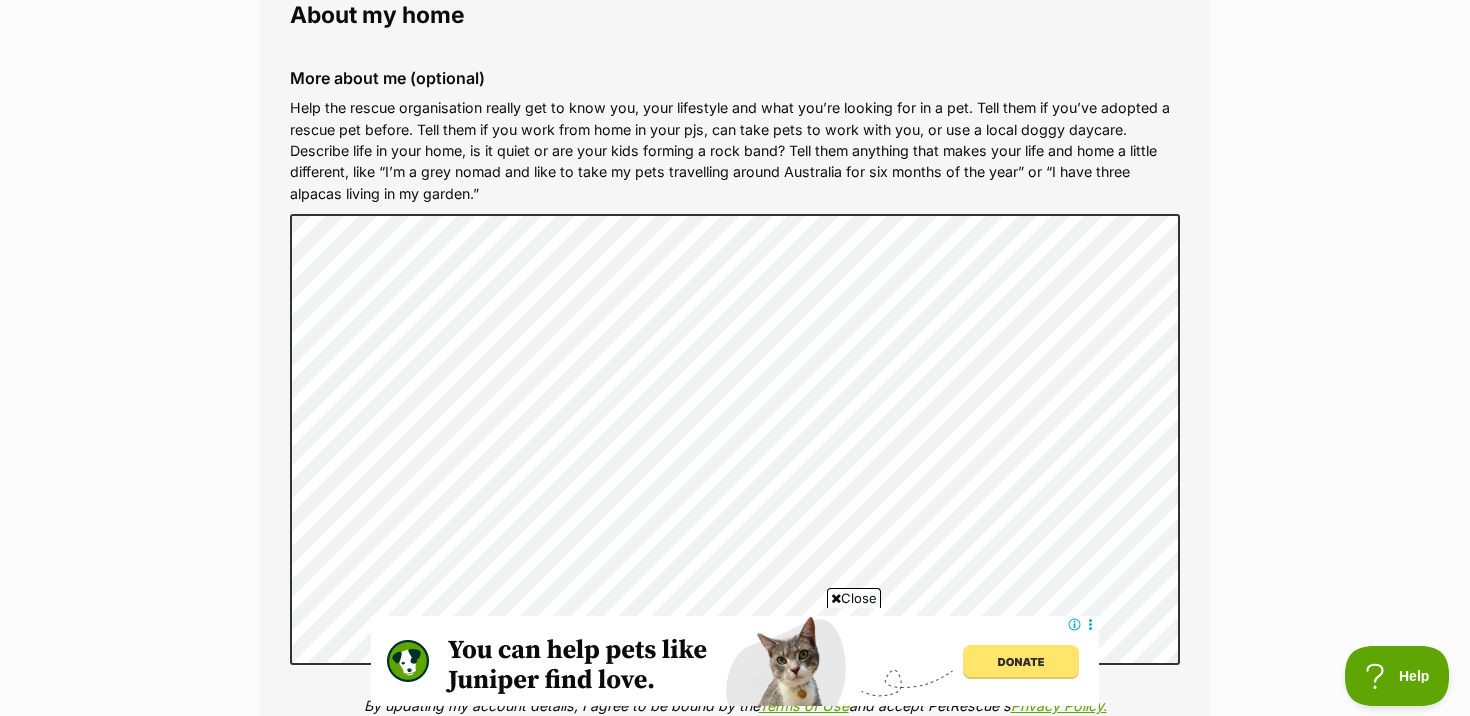 click on "More about me (optional)
Help the rescue organisation really get to know you, your lifestyle and what you’re looking for in a pet. Tell them if you’ve adopted a rescue pet before. Tell them if you work from home in your pjs, can take pets to work with you, or use a local doggy daycare. Describe life in your home, is it quiet or are your kids forming a rock band? Tell them anything that makes your life and home a little different, like “I’m a grey nomad and like to take my pets travelling around Australia for six months of the year” or “I have three alpacas living in my garden.”
By updating my account details, I agree to be bound by the  Terms of Use  and accept PetRescue's  Privacy Policy." at bounding box center (735, 407) 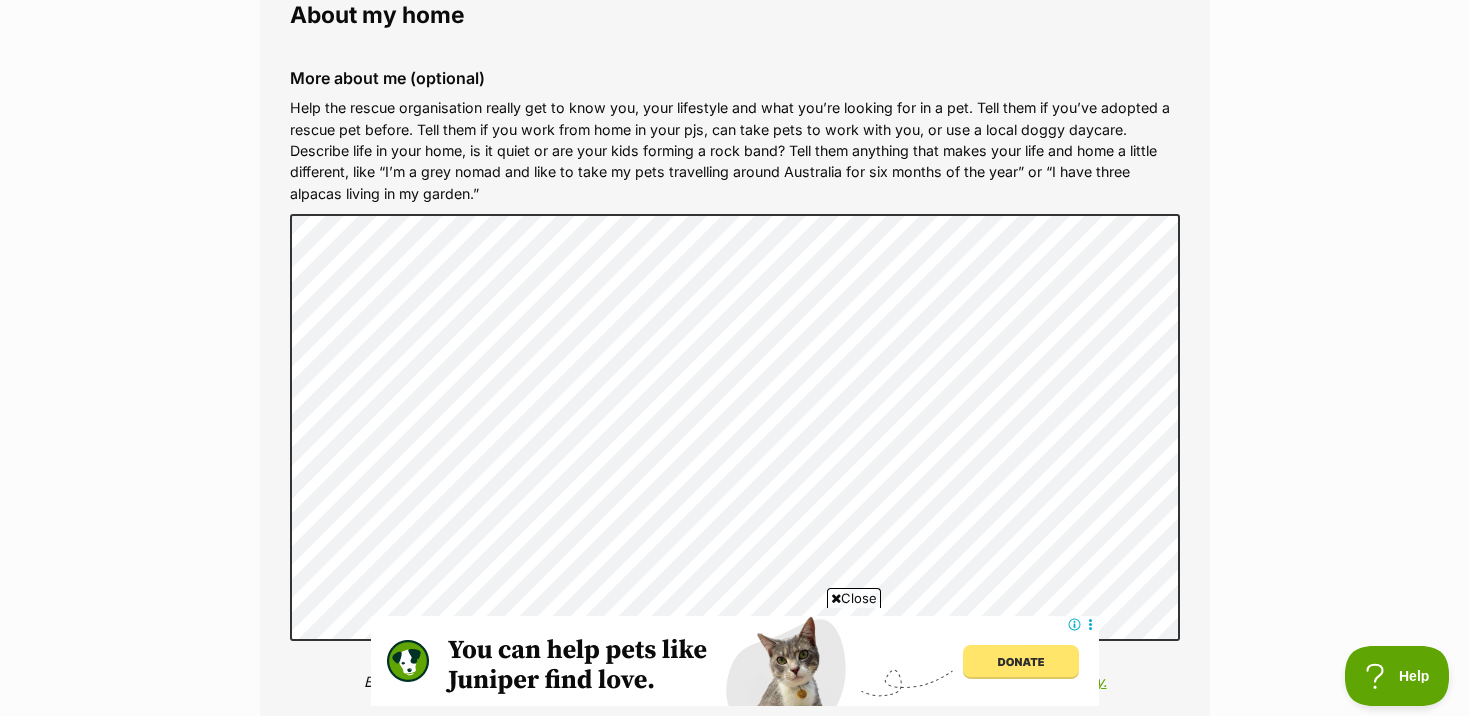 scroll, scrollTop: 0, scrollLeft: 0, axis: both 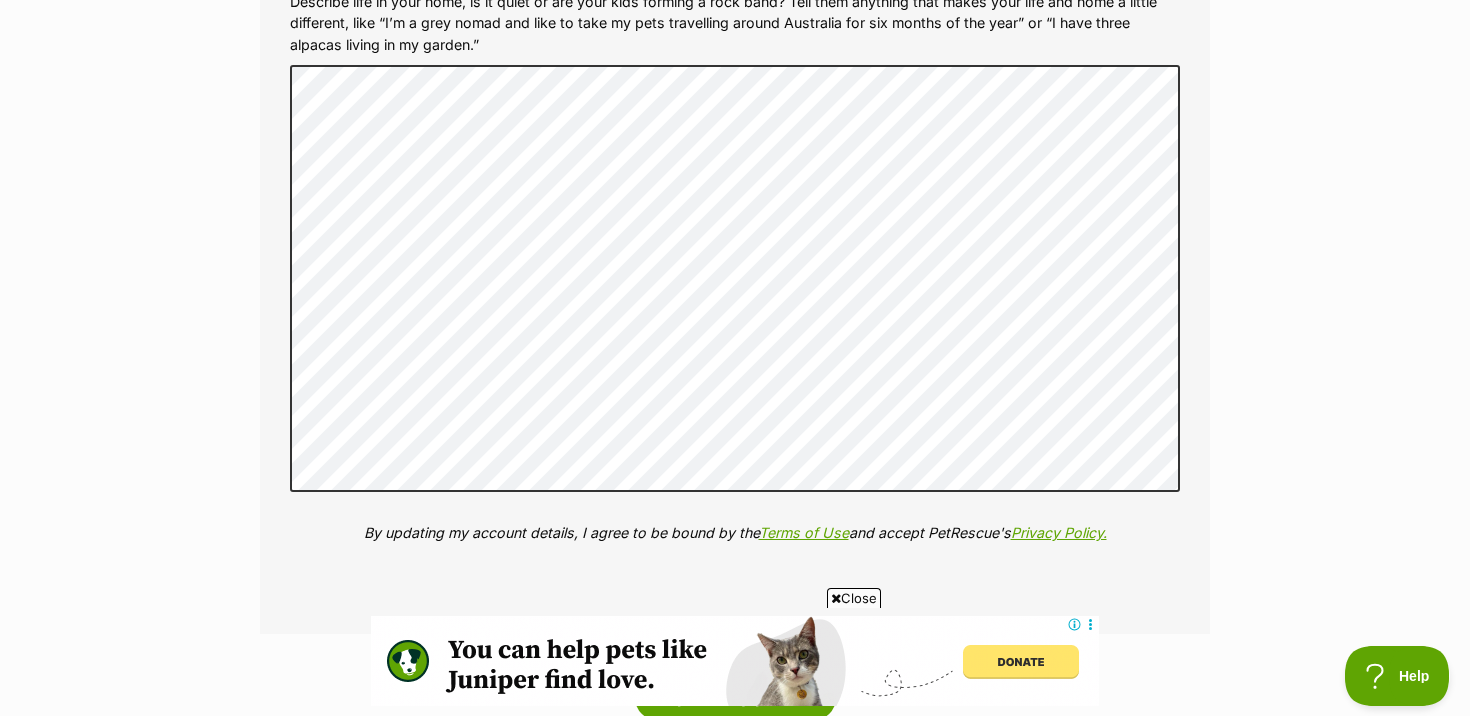 click on "My adopter profile
Why do I need an adopter profile?
Your adopter profile will not be visible to the public.
Great adoptions happen when a great match is made. Completing your profile helps rescue organisations get to know you and what you’re looking for in a pet. Only when you submit an adoption enquiry via the PetRescue website will we send your details to the organisation caring for that pet.
About me
Phone number (optional)
This is only shared with PetRescue and the rescue organisations you contact with a pet adoption enquiry. This is how we can all get in touch.
Phone number (optional)
This is only shared with PetRescue and the rescue organisations you contact with a pet adoption enquiry. This is how we can all get in touch.
Where you live
Address line 1 (optional)
Address line 2 (optional)
Suburb (optional)
State Victoria
Postcode
Profile photo (optional)
Upload image" at bounding box center (735, -921) 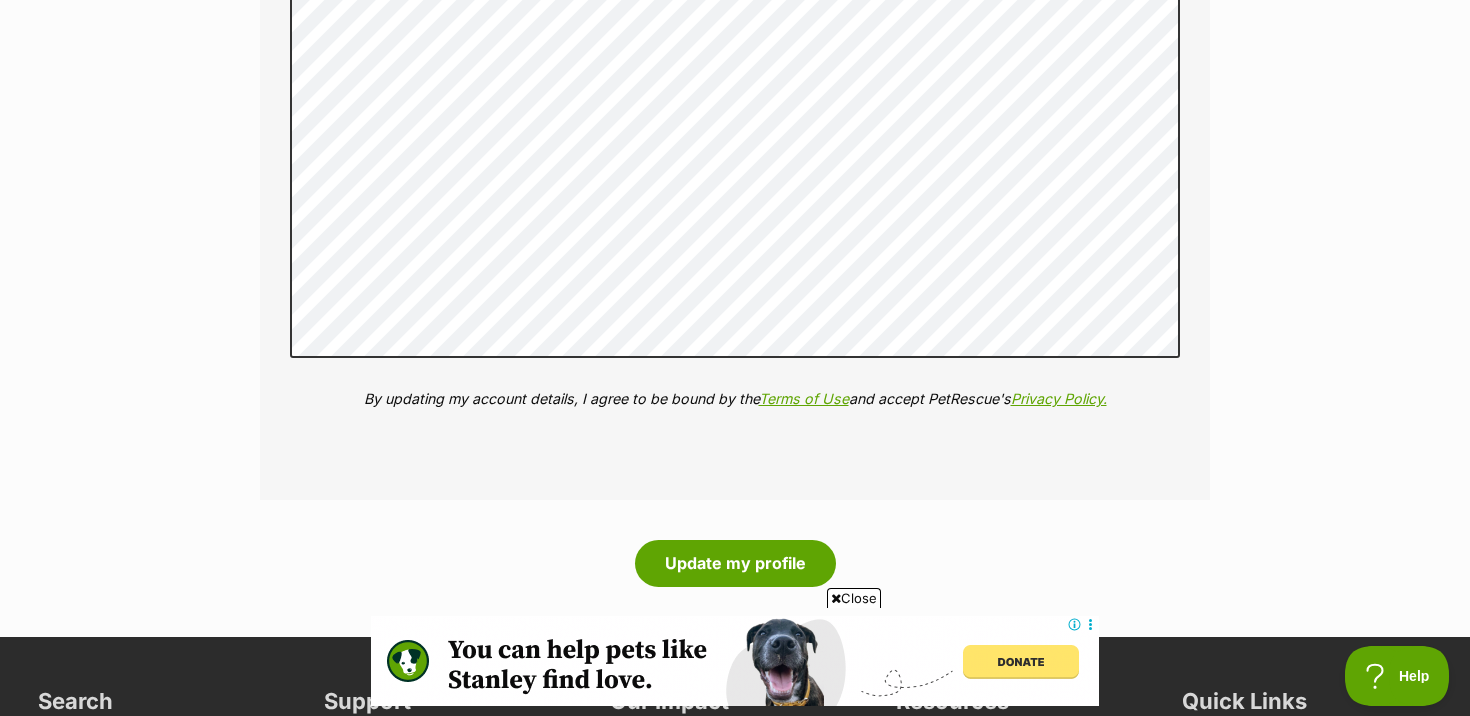 scroll, scrollTop: 2903, scrollLeft: 0, axis: vertical 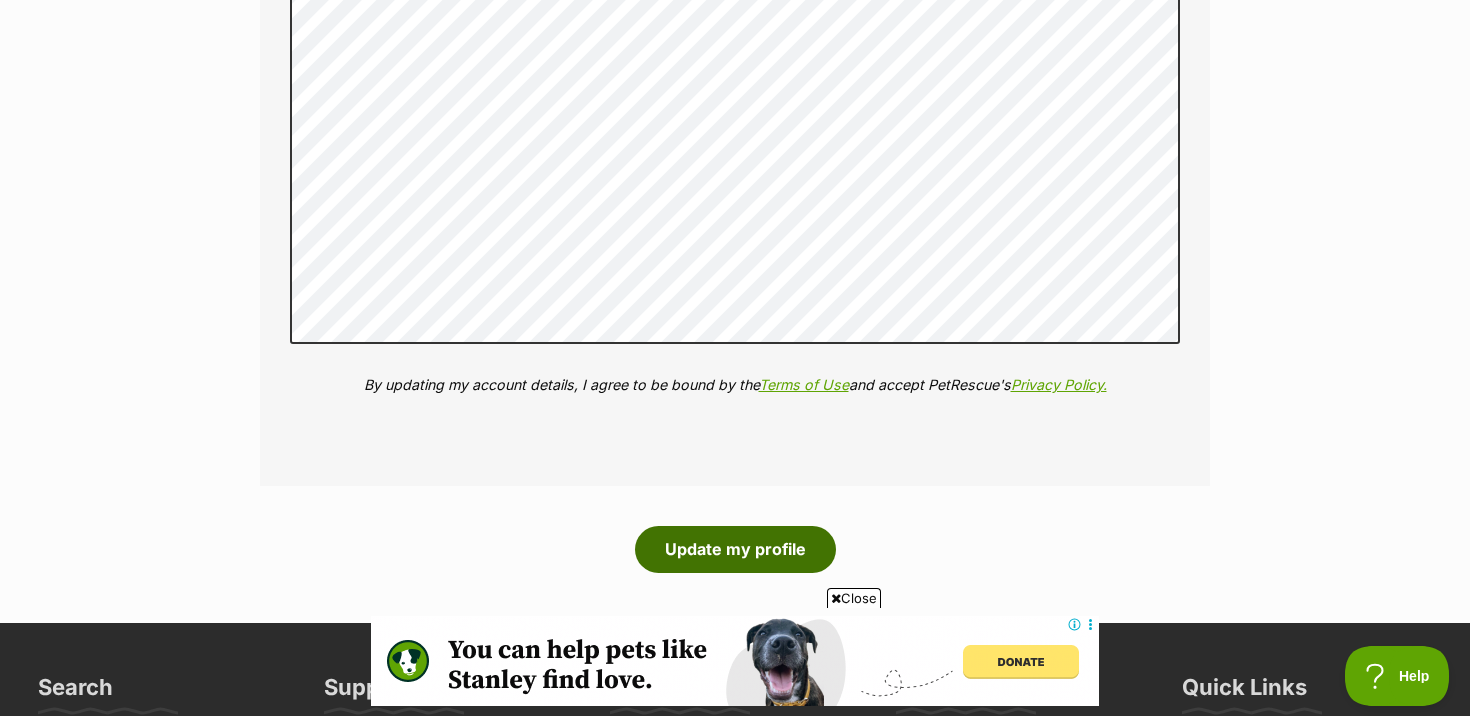 drag, startPoint x: 235, startPoint y: 84, endPoint x: 787, endPoint y: 562, distance: 730.1972 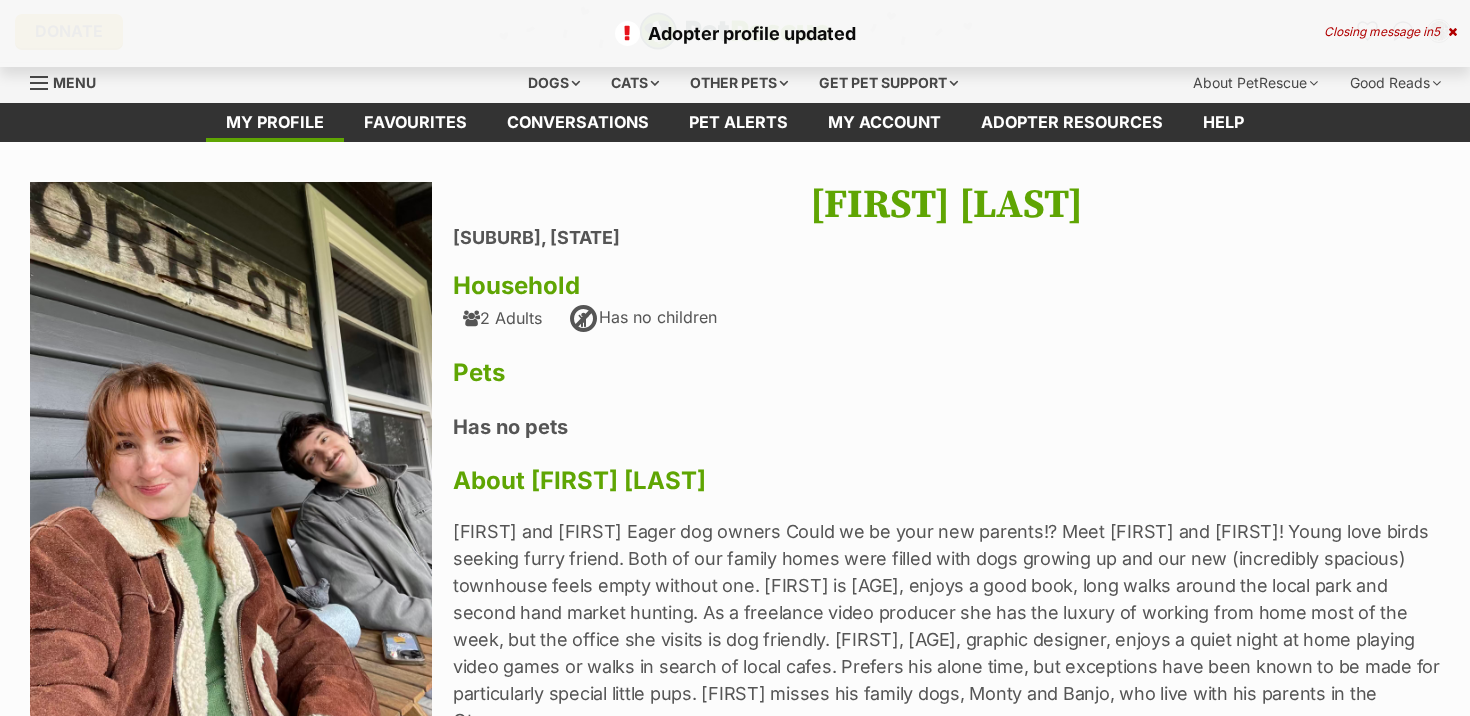 scroll, scrollTop: 0, scrollLeft: 0, axis: both 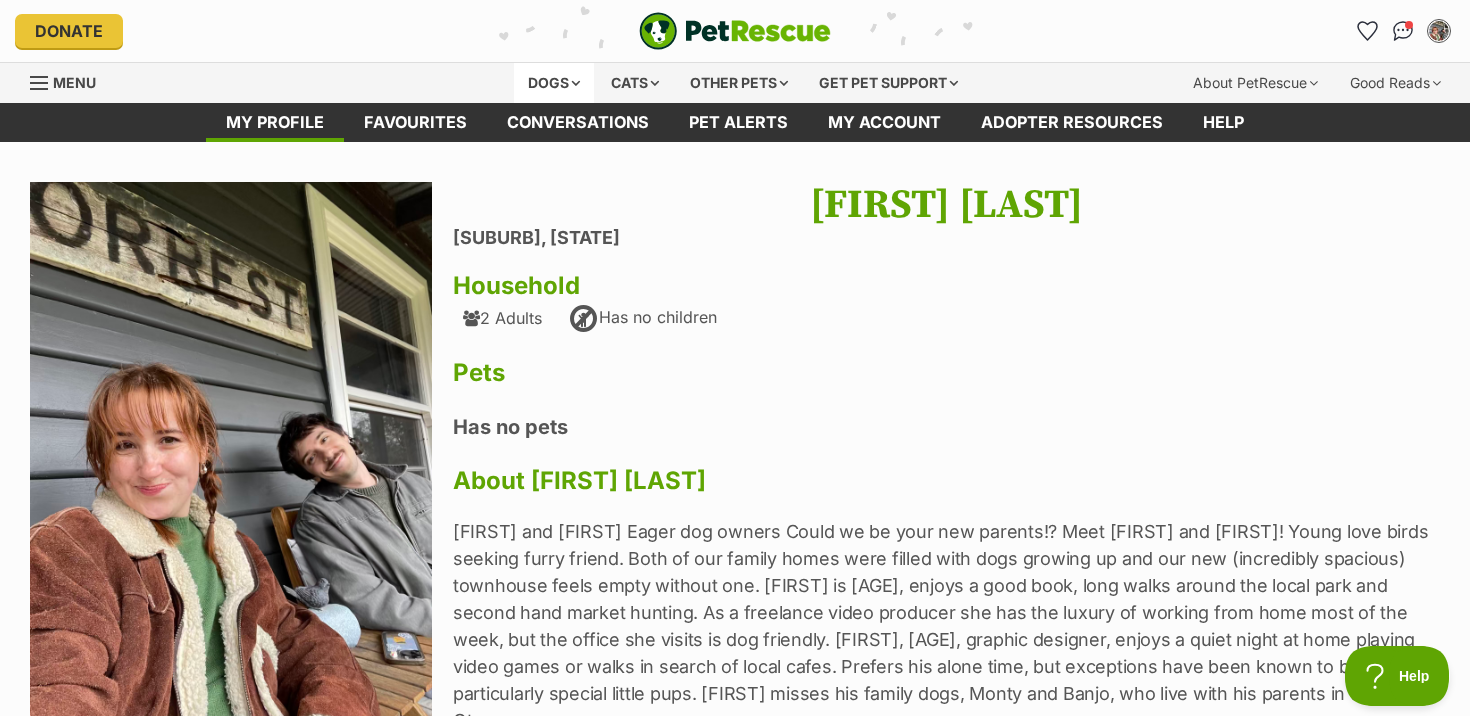 click on "Dogs" at bounding box center [554, 83] 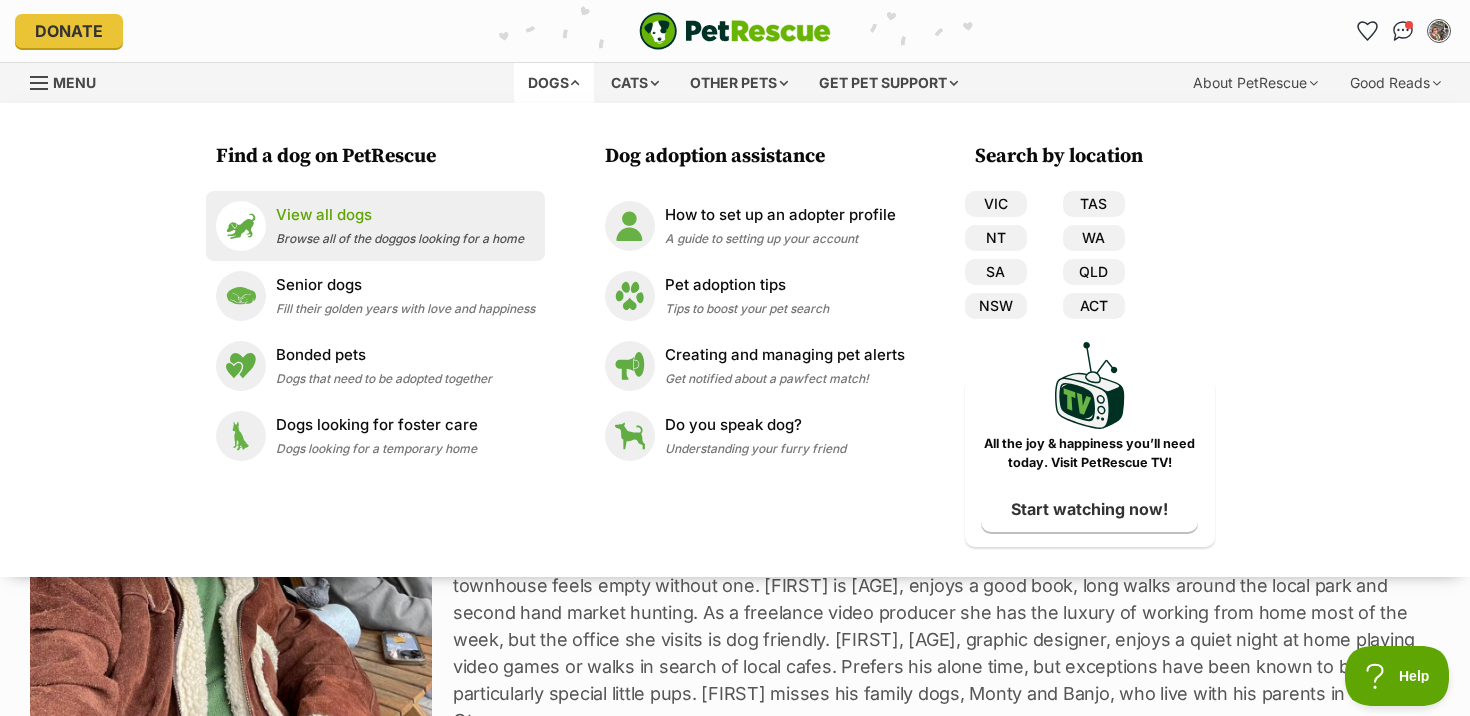 click on "View all dogs" at bounding box center [400, 215] 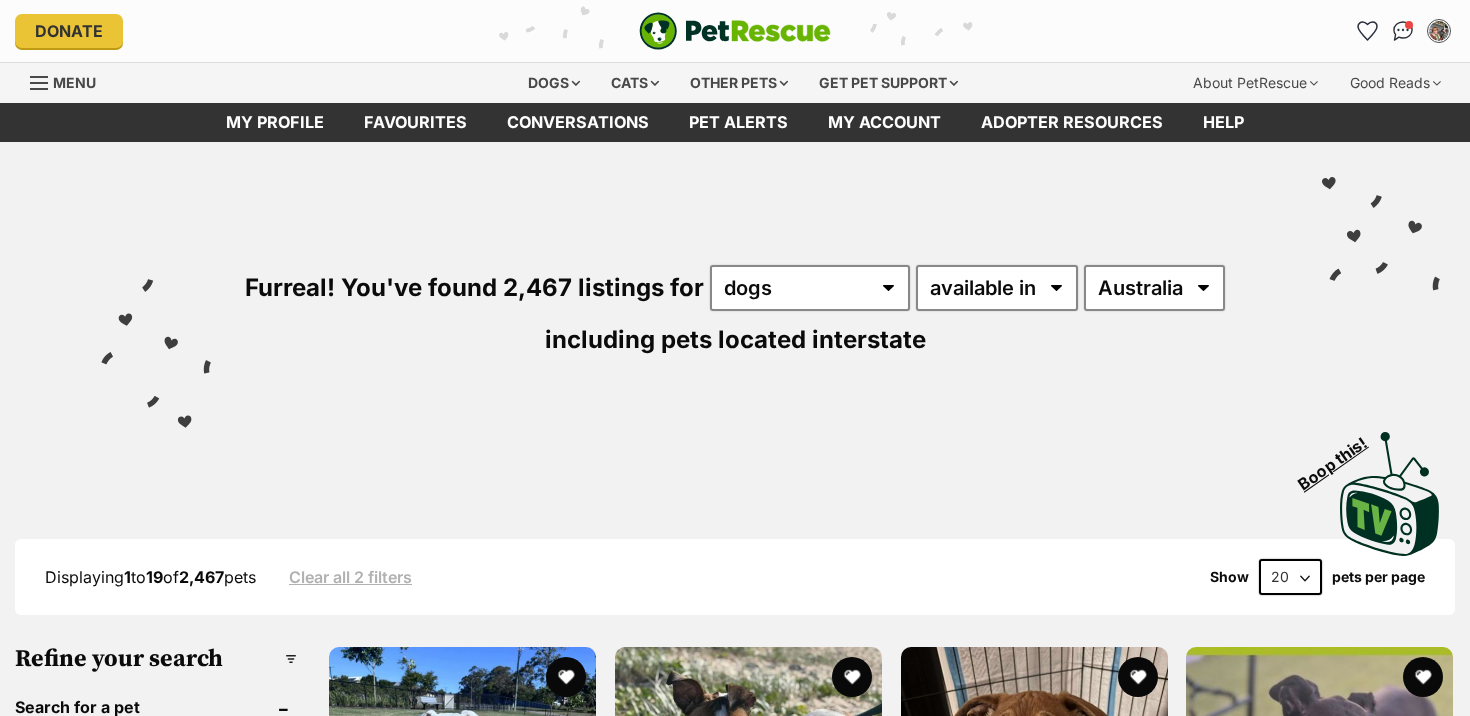 scroll, scrollTop: 0, scrollLeft: 0, axis: both 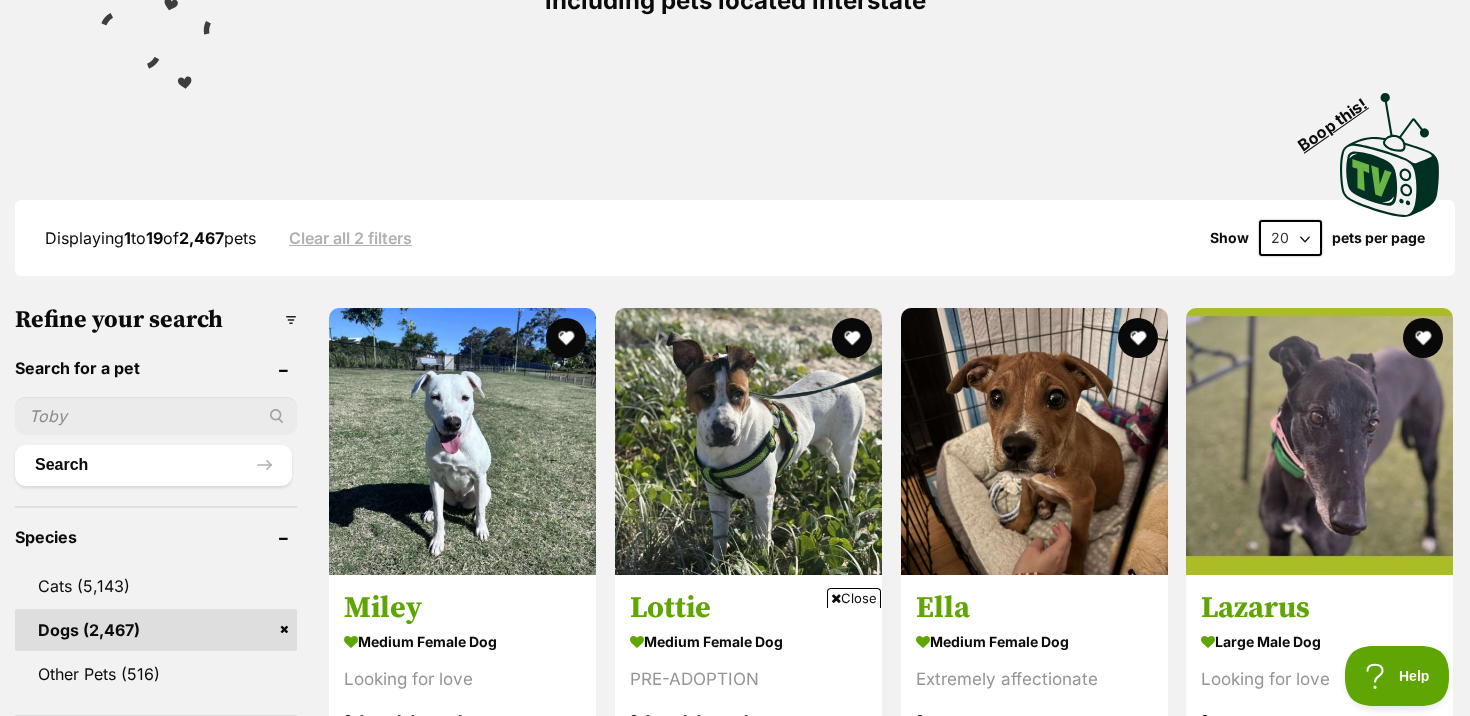 click at bounding box center [156, 416] 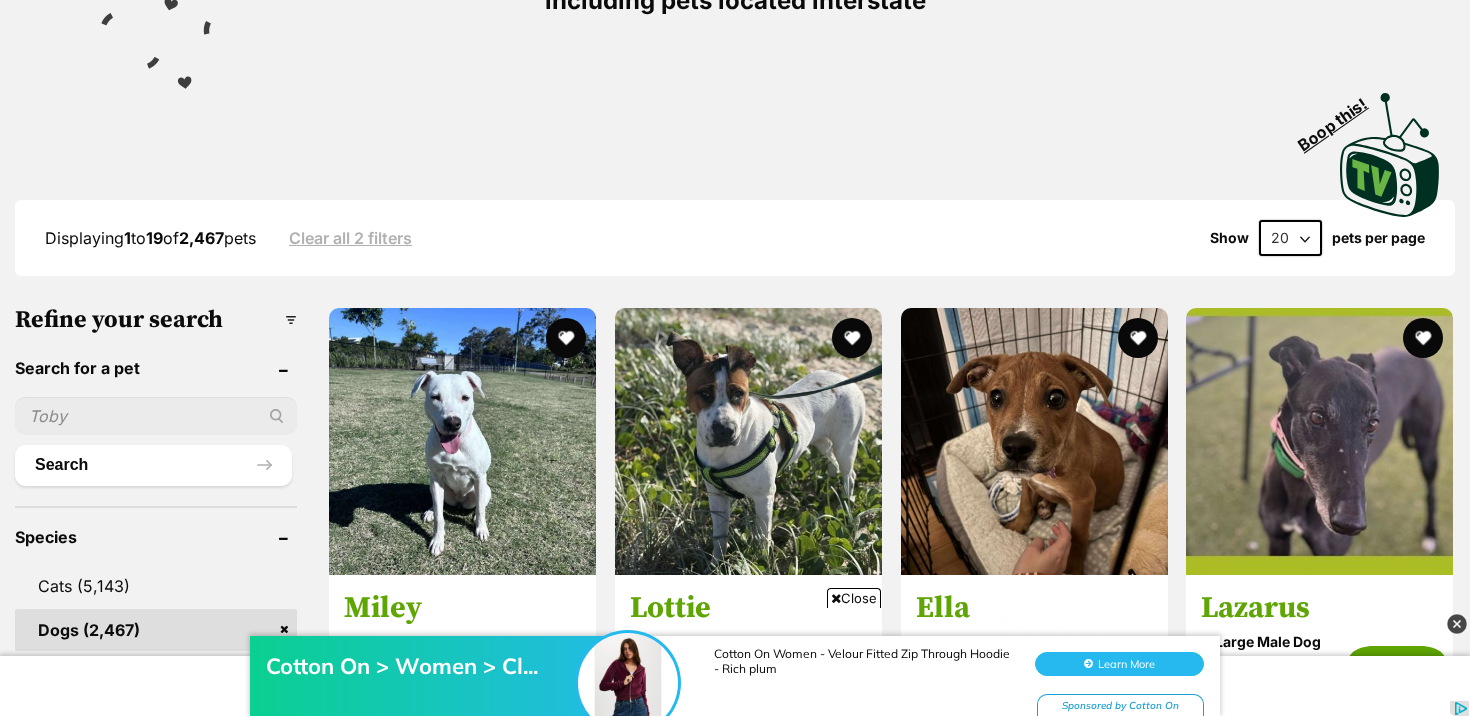 scroll, scrollTop: 0, scrollLeft: 0, axis: both 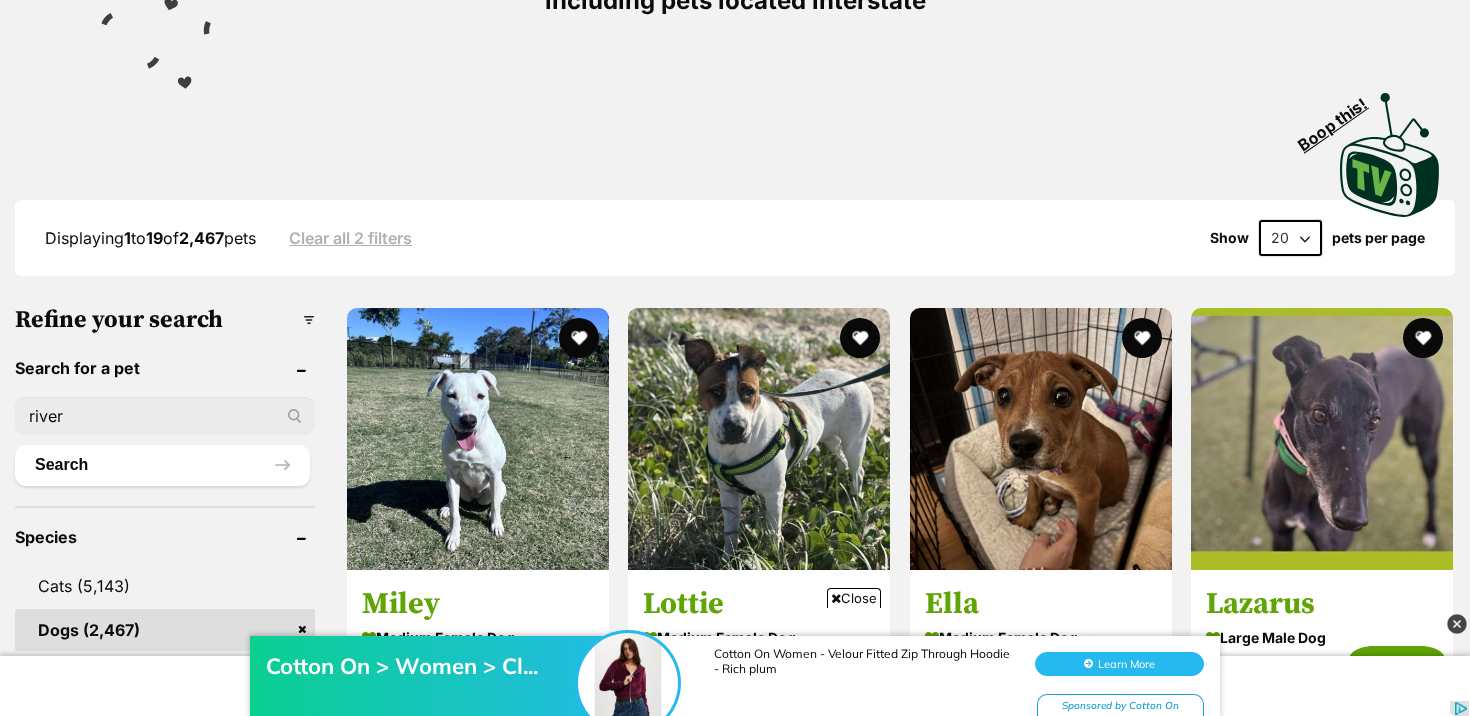 type on "river" 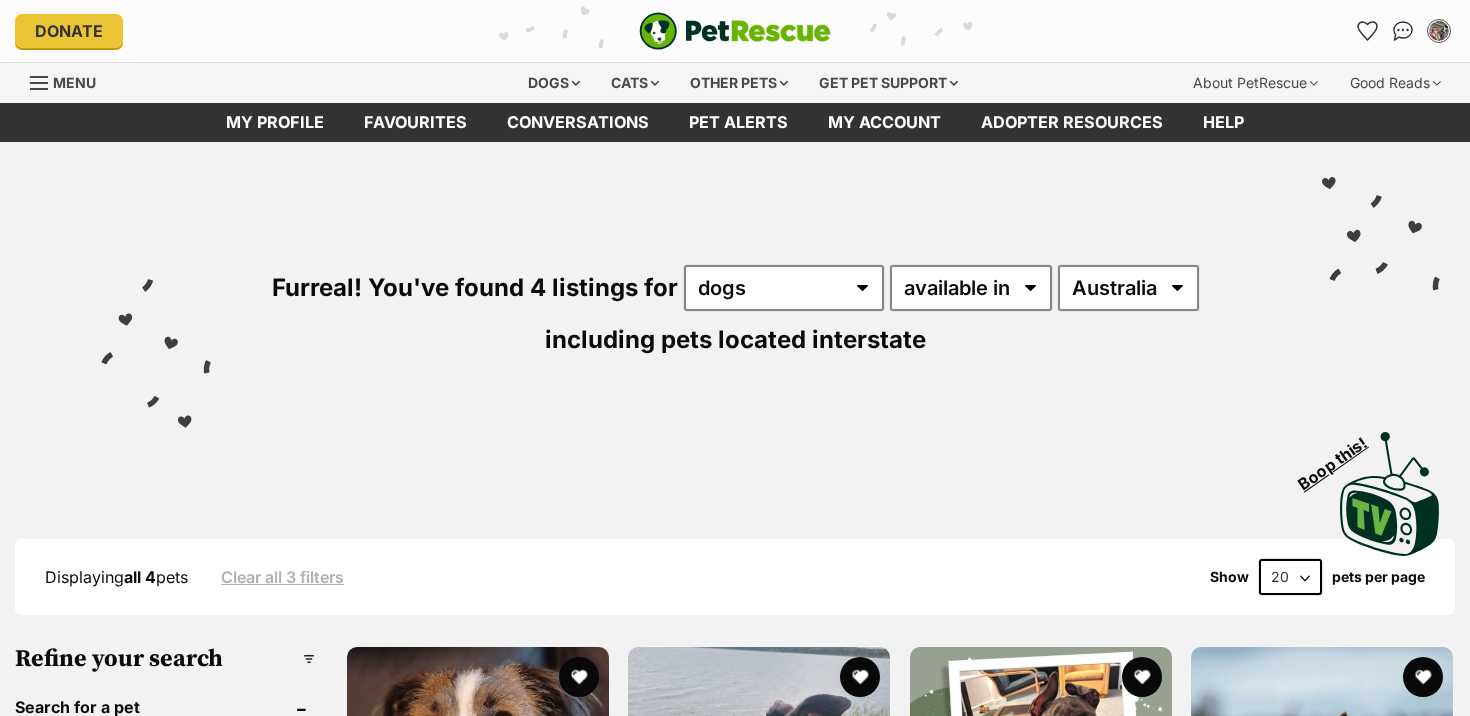 scroll, scrollTop: 0, scrollLeft: 0, axis: both 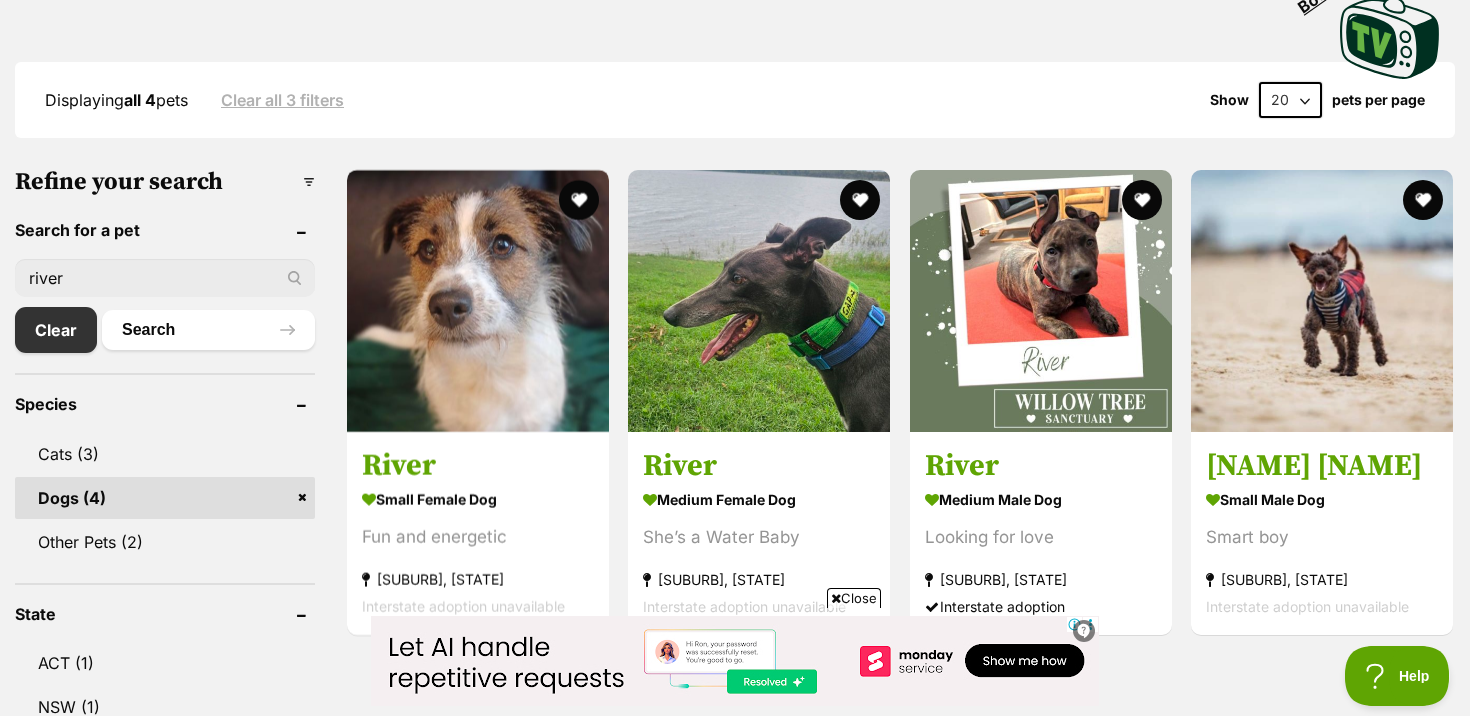 drag, startPoint x: 194, startPoint y: 289, endPoint x: 0, endPoint y: 284, distance: 194.06442 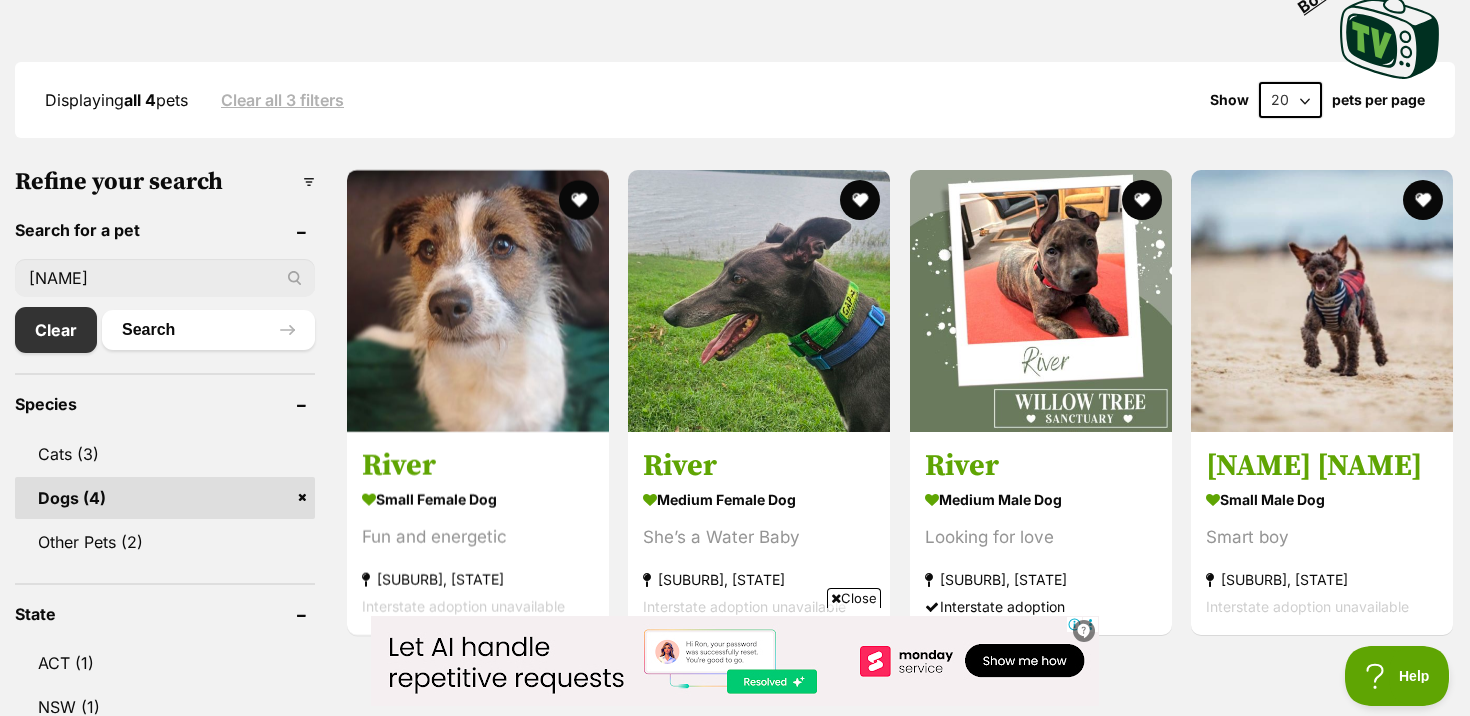 type on "jack" 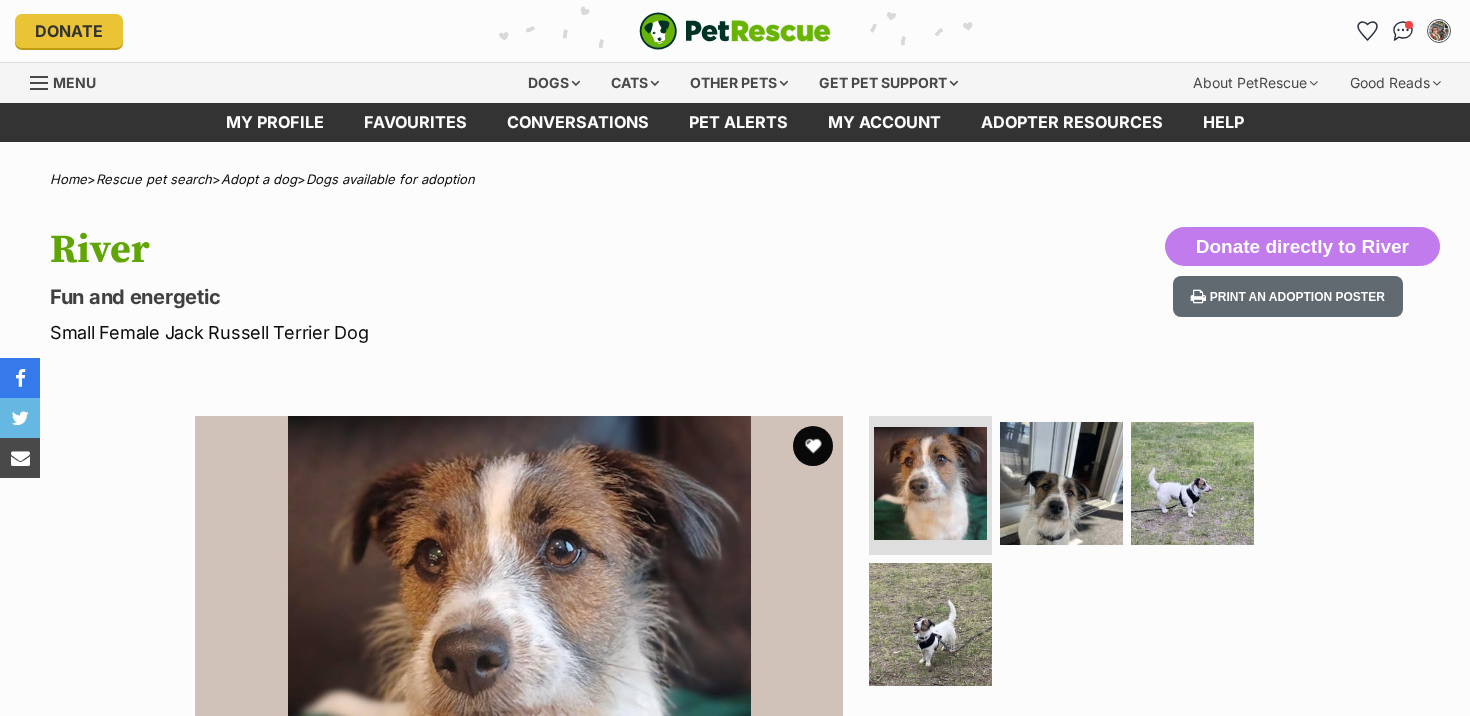 scroll, scrollTop: 0, scrollLeft: 0, axis: both 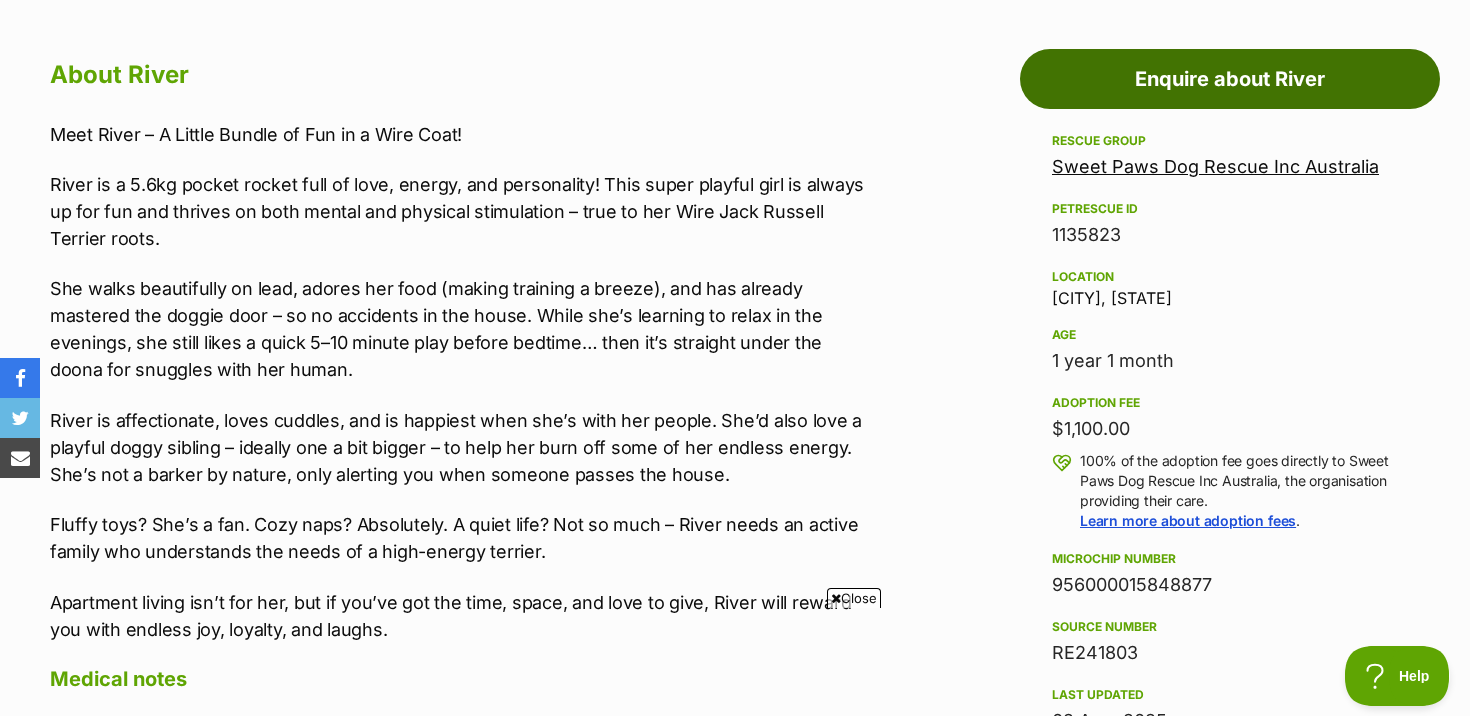 click on "Enquire about River" at bounding box center [1230, 79] 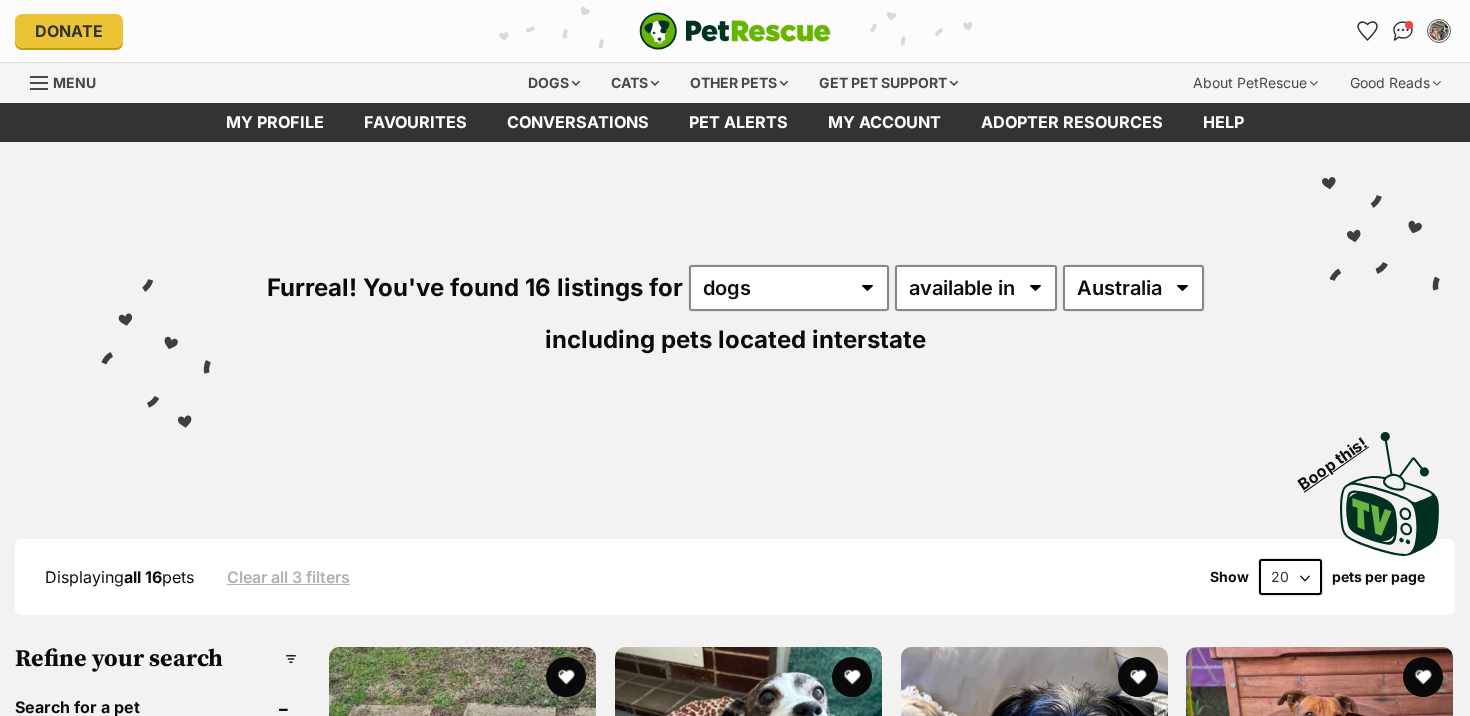 scroll, scrollTop: 0, scrollLeft: 0, axis: both 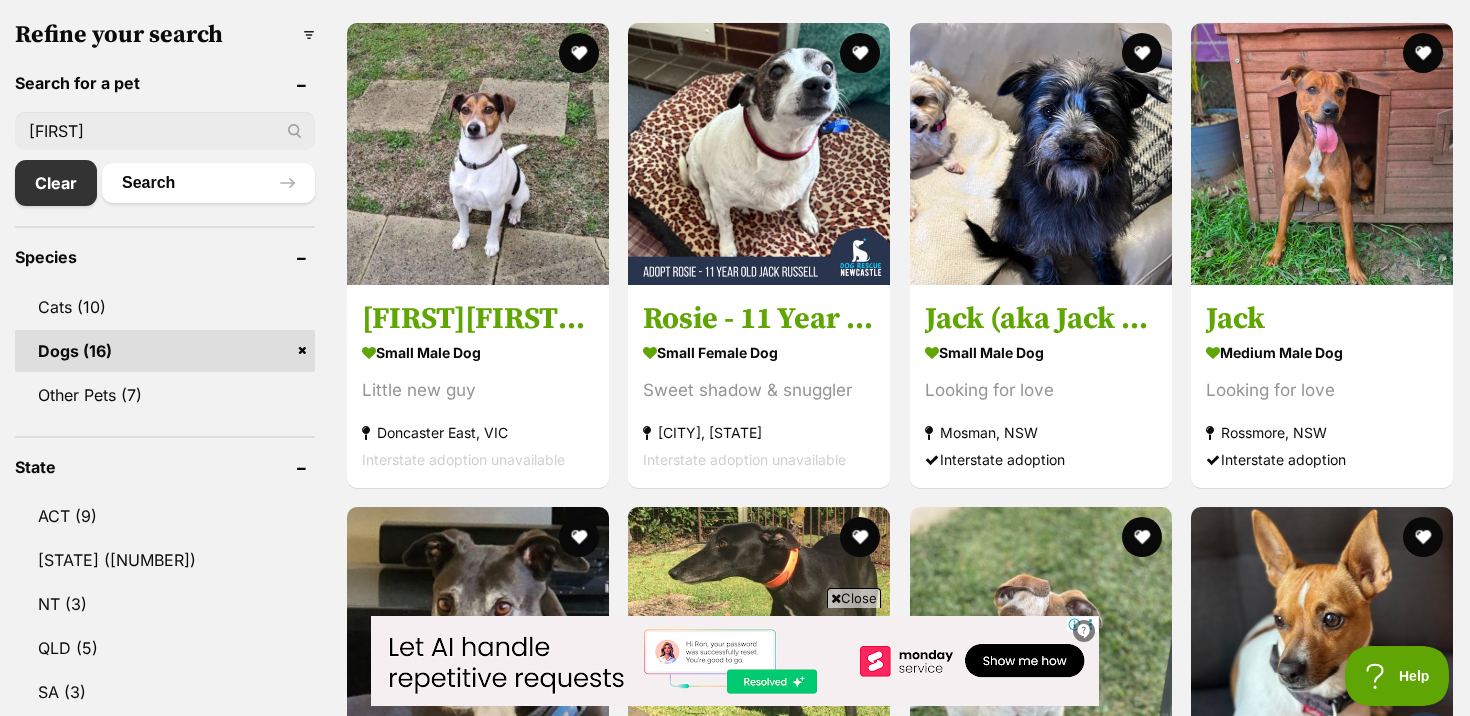 drag, startPoint x: 176, startPoint y: 118, endPoint x: 225, endPoint y: 137, distance: 52.554733 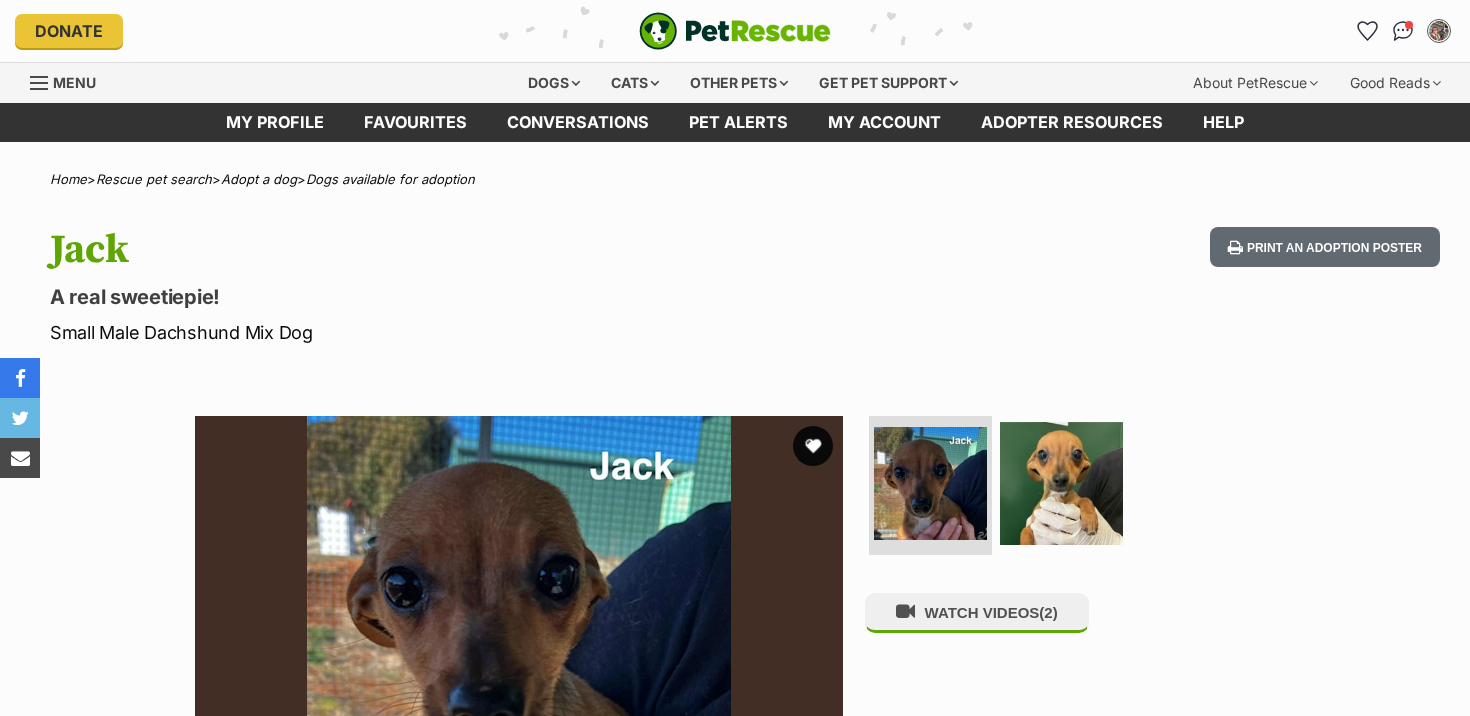 scroll, scrollTop: 0, scrollLeft: 0, axis: both 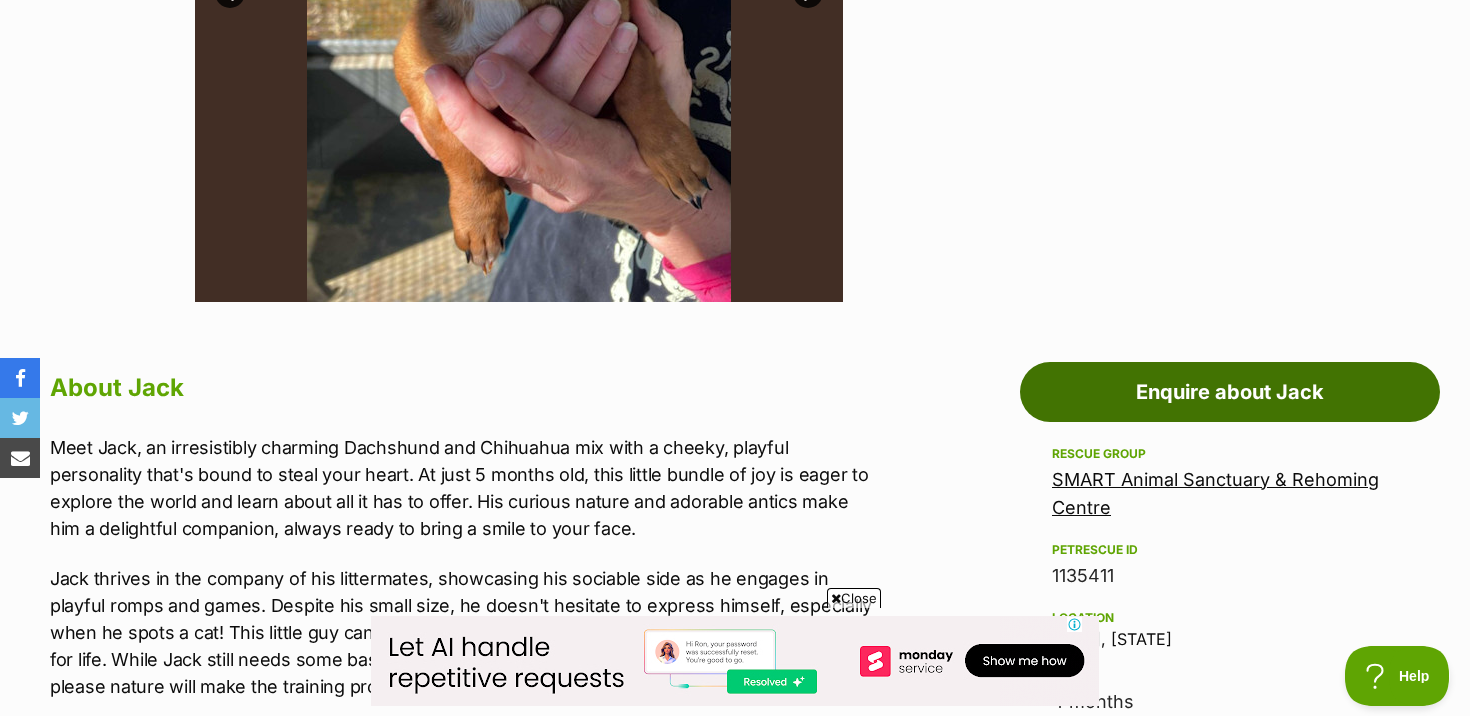 click on "Enquire about Jack" at bounding box center (1230, 392) 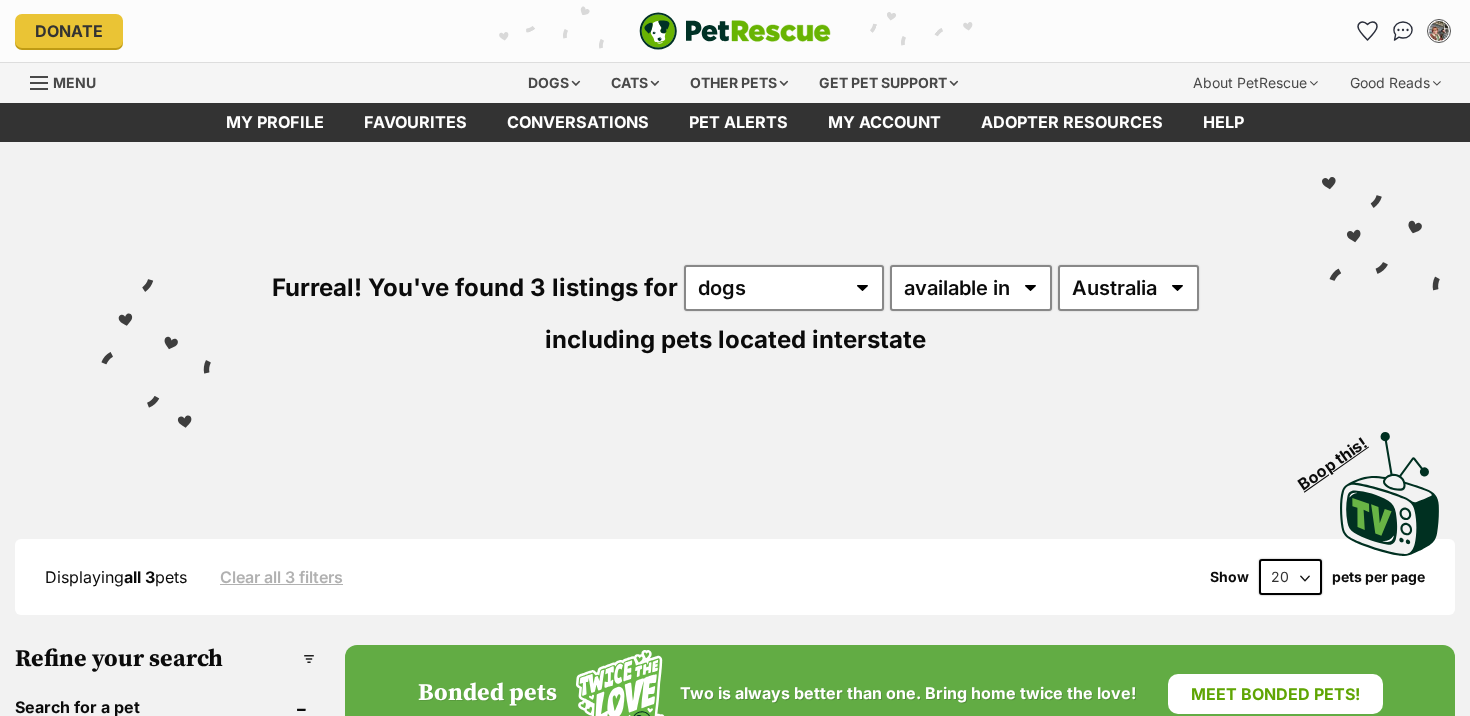 scroll, scrollTop: 0, scrollLeft: 0, axis: both 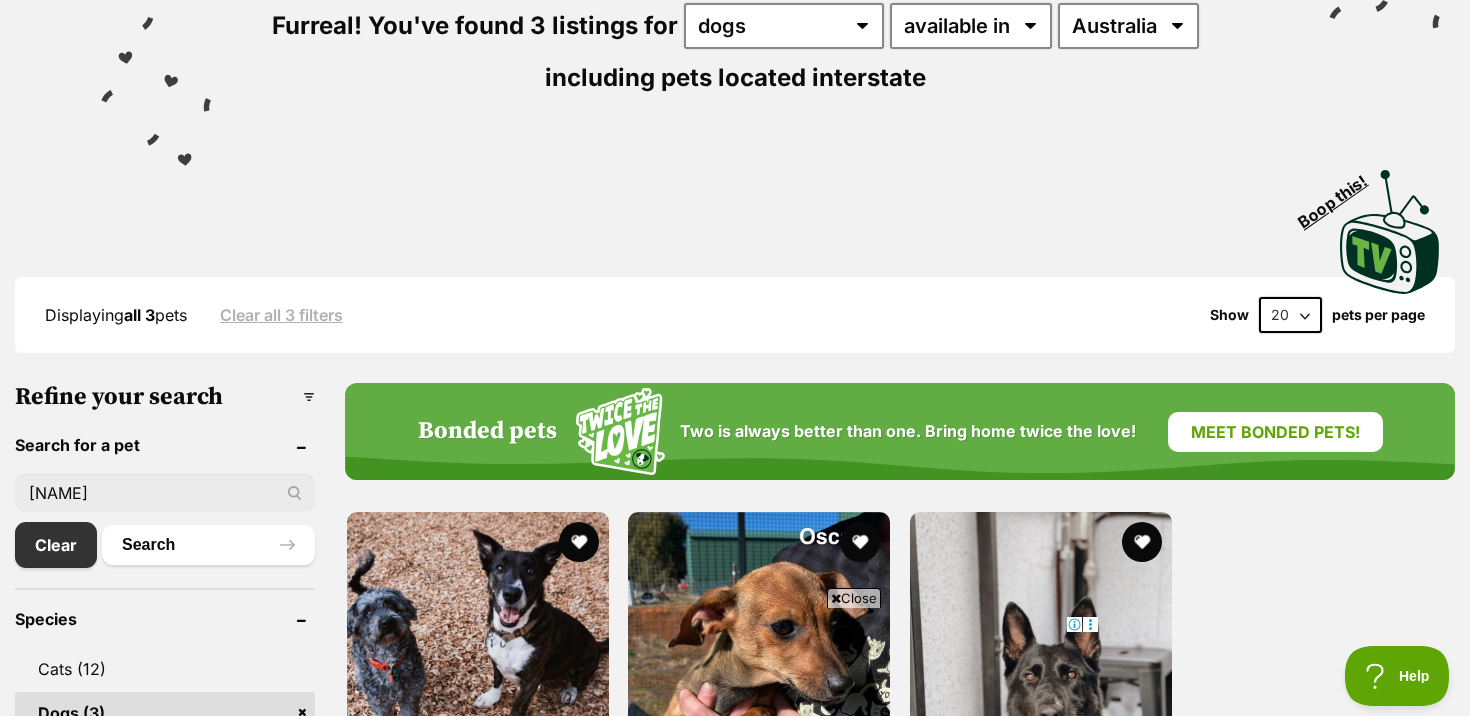 click on "oscar" at bounding box center [165, 493] 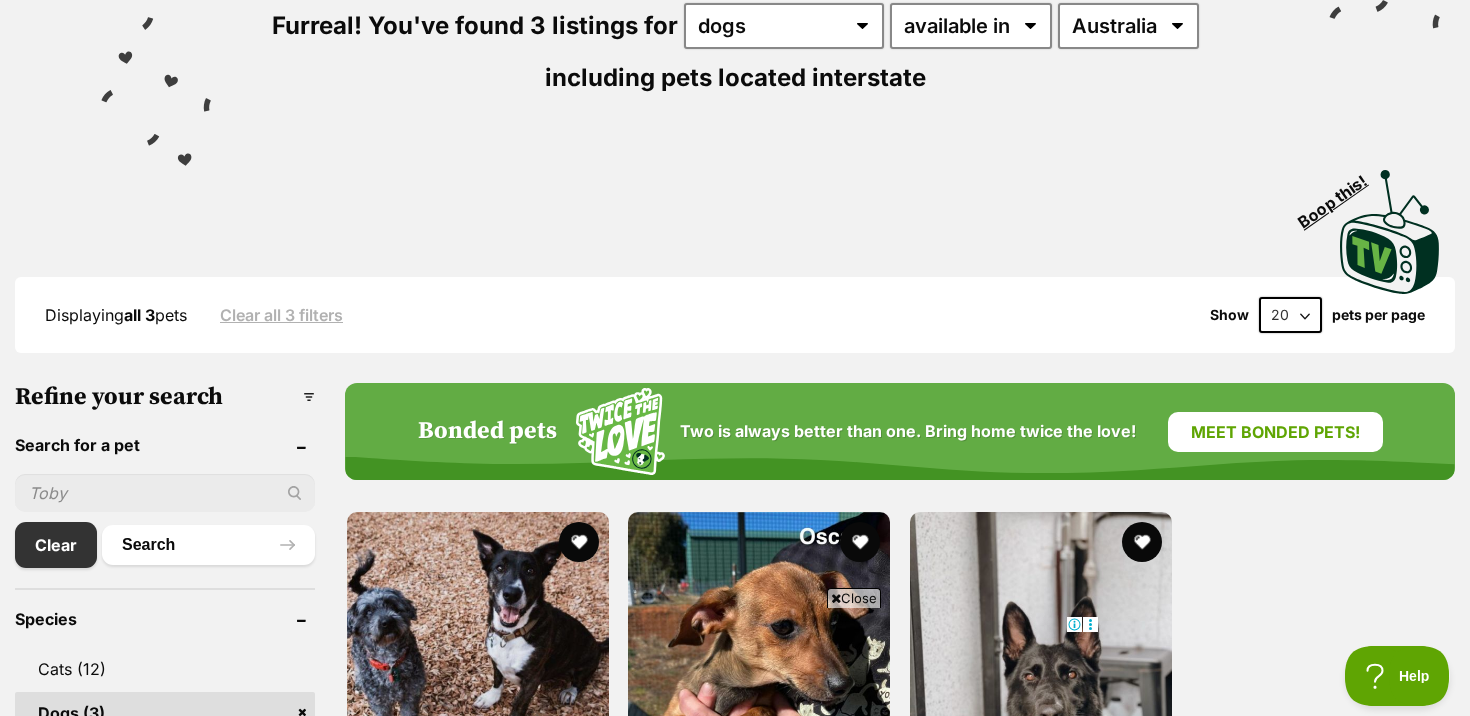 type 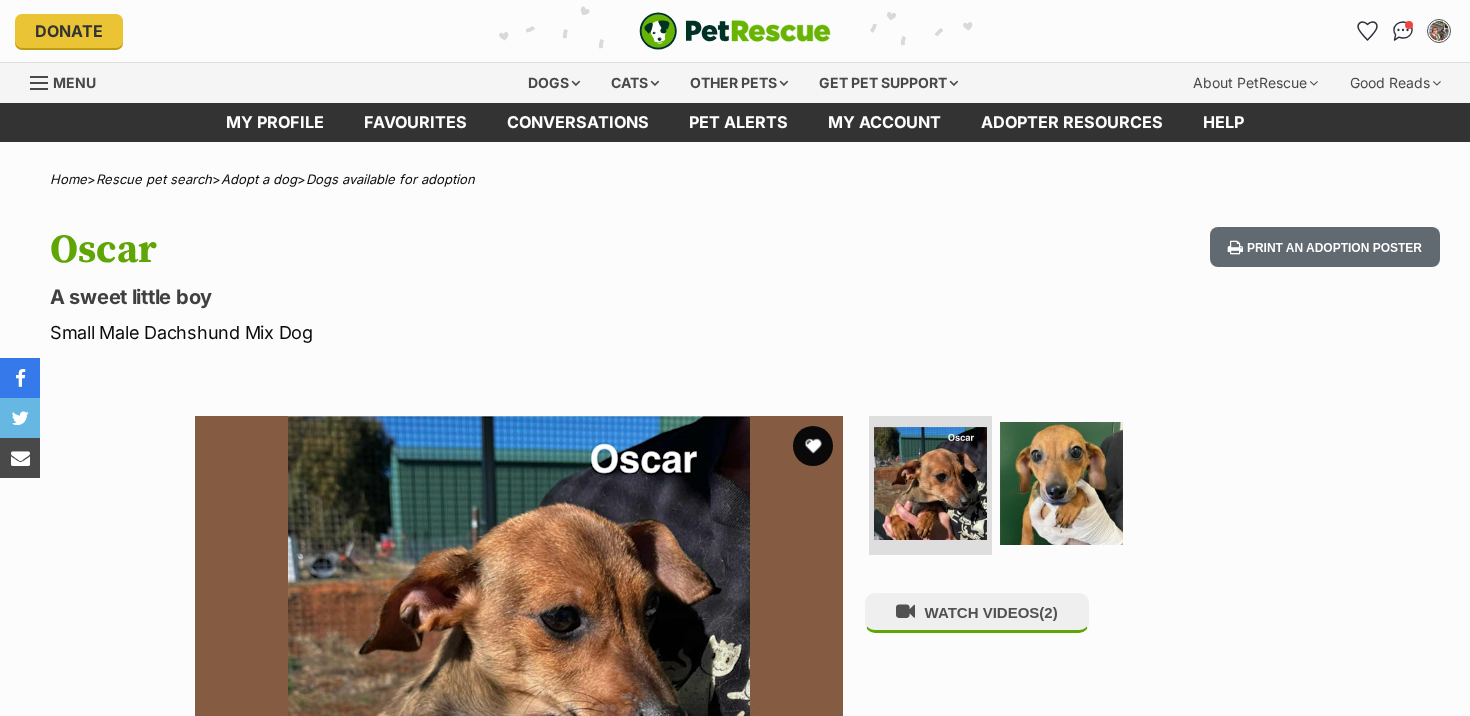 scroll, scrollTop: 0, scrollLeft: 0, axis: both 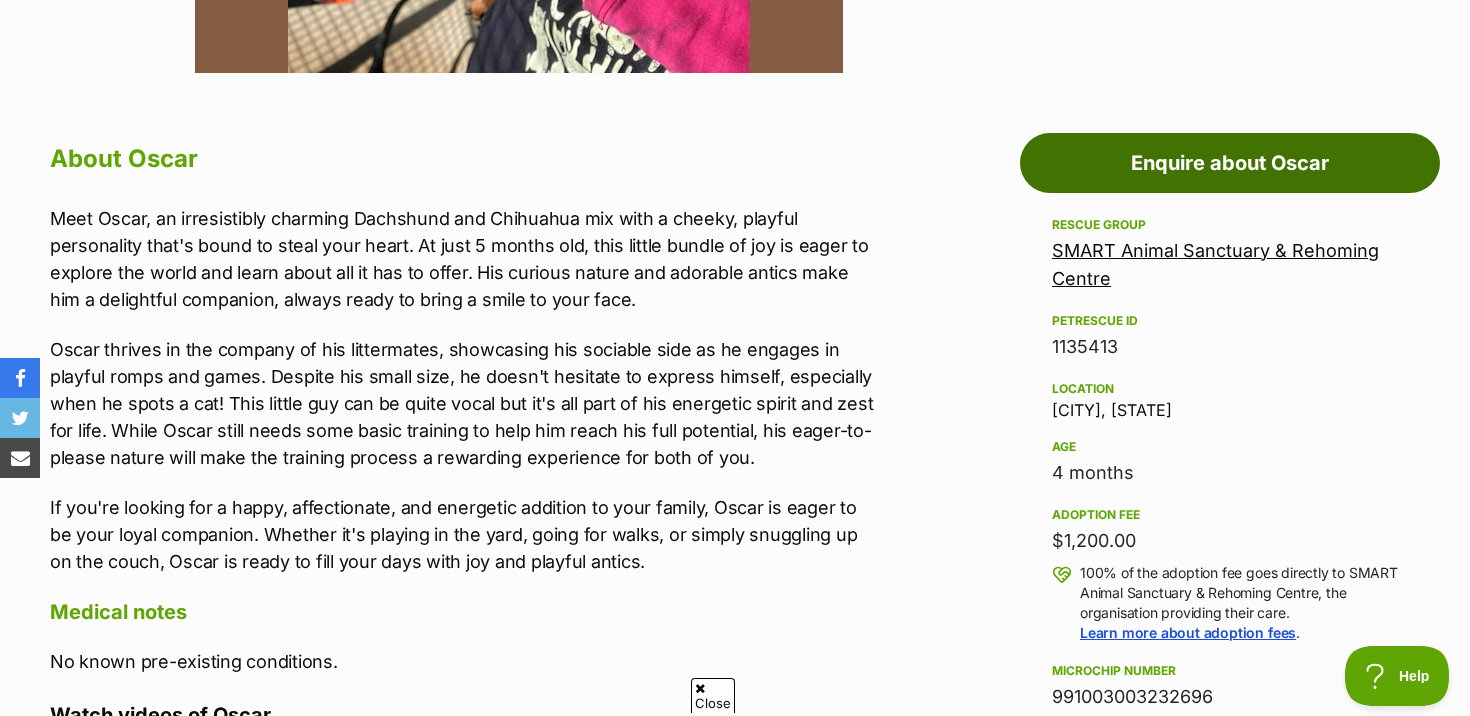 click on "Enquire about Oscar" at bounding box center (1230, 163) 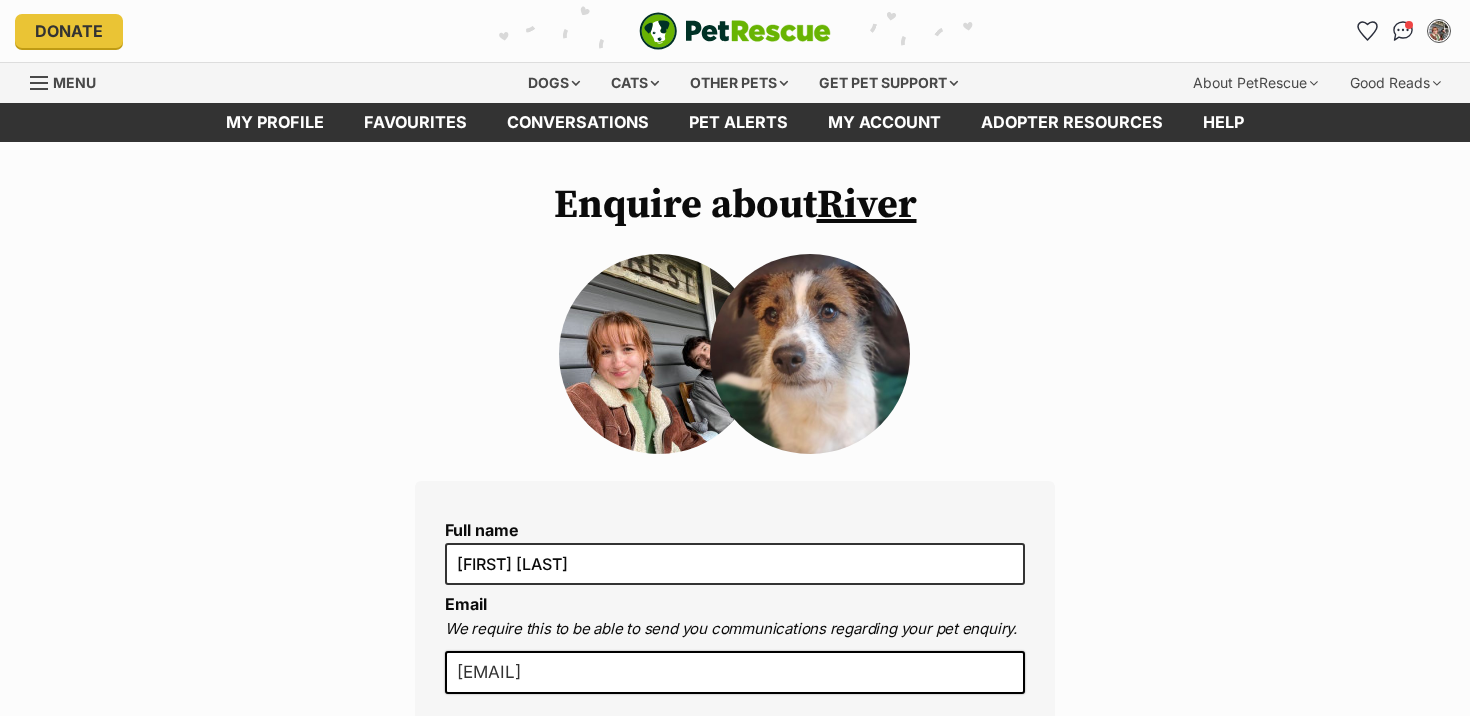 scroll, scrollTop: 0, scrollLeft: 0, axis: both 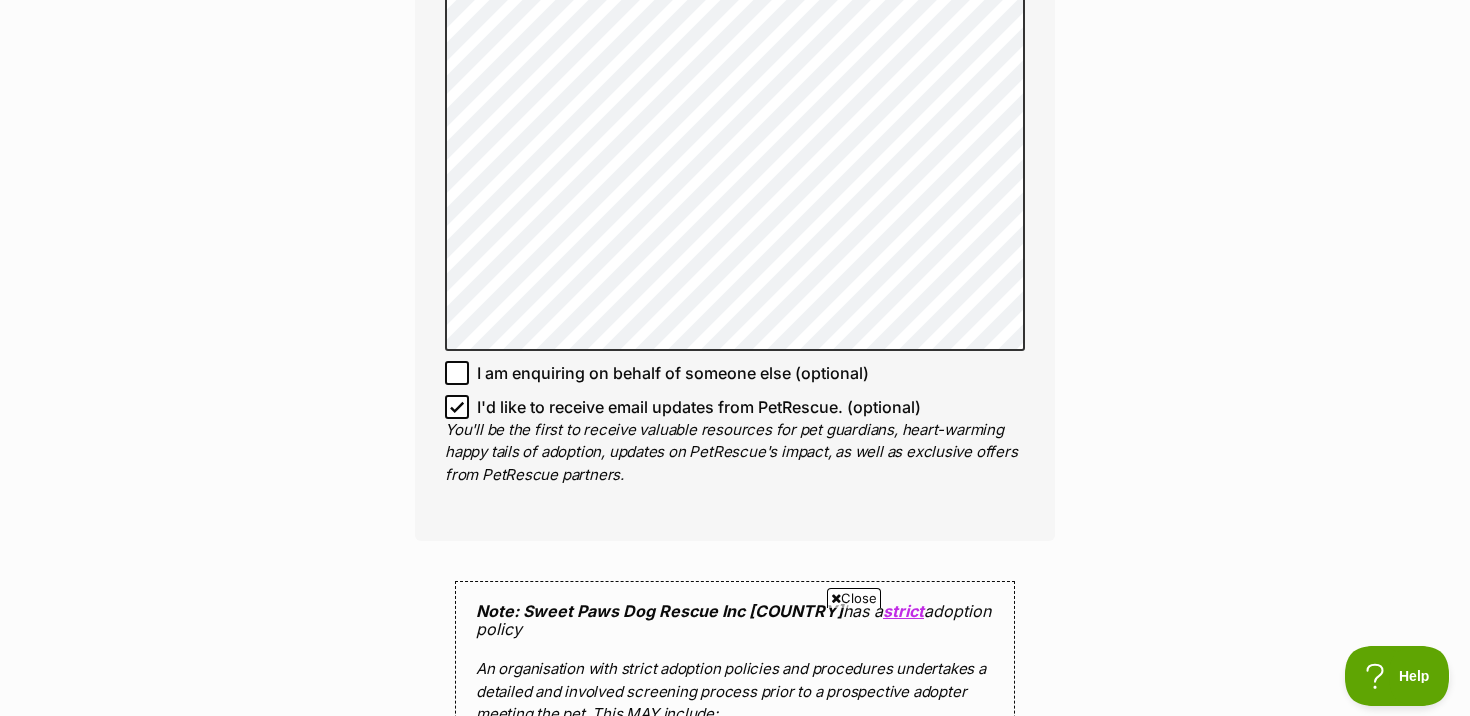 click 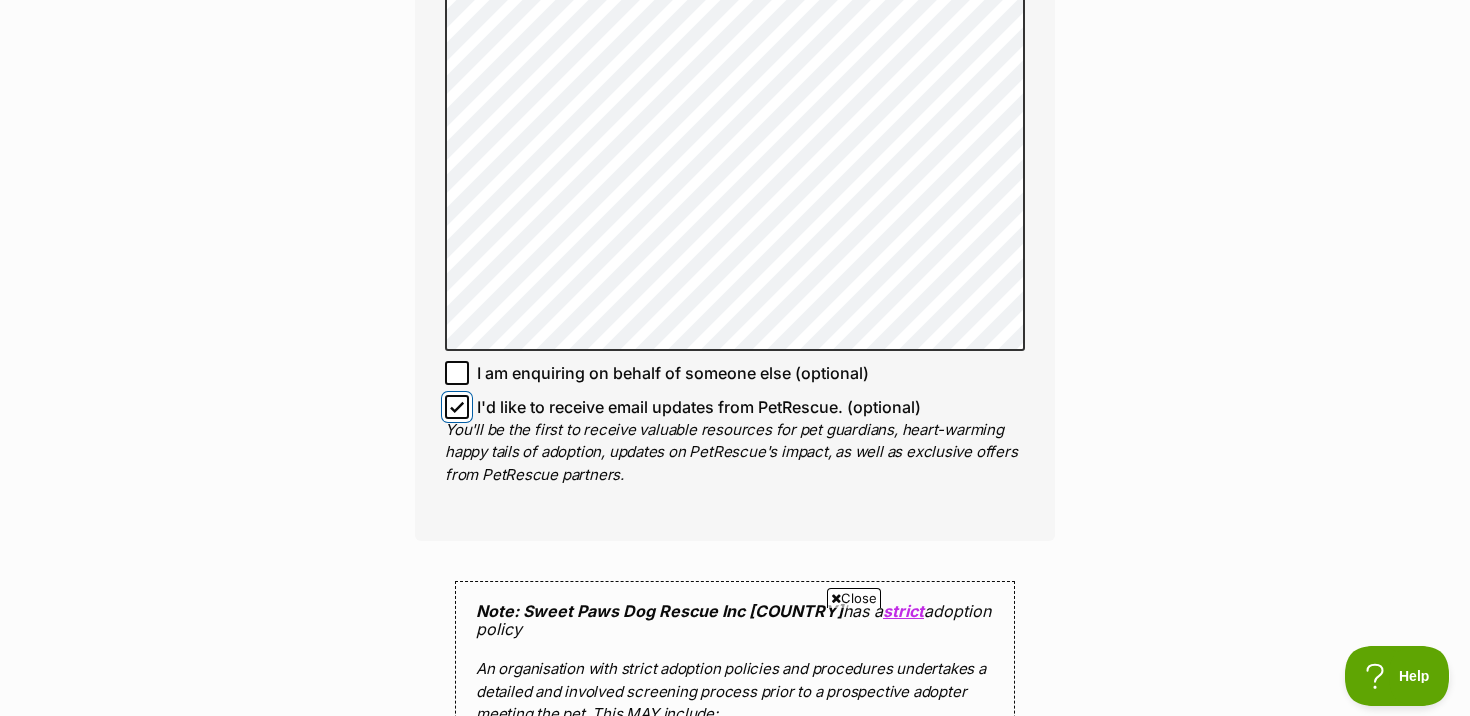 click on "I'd like to receive email updates from PetRescue. (optional)" at bounding box center [457, 407] 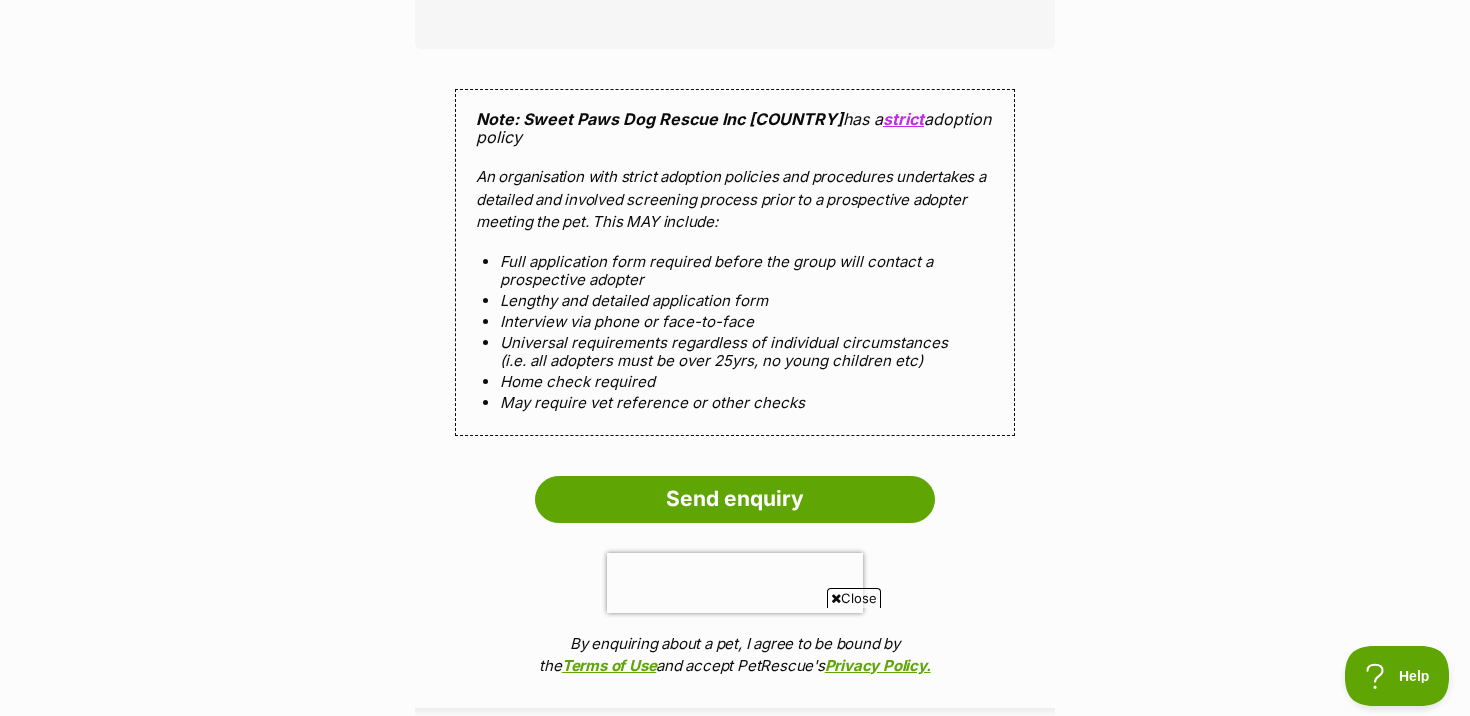 scroll, scrollTop: 1933, scrollLeft: 0, axis: vertical 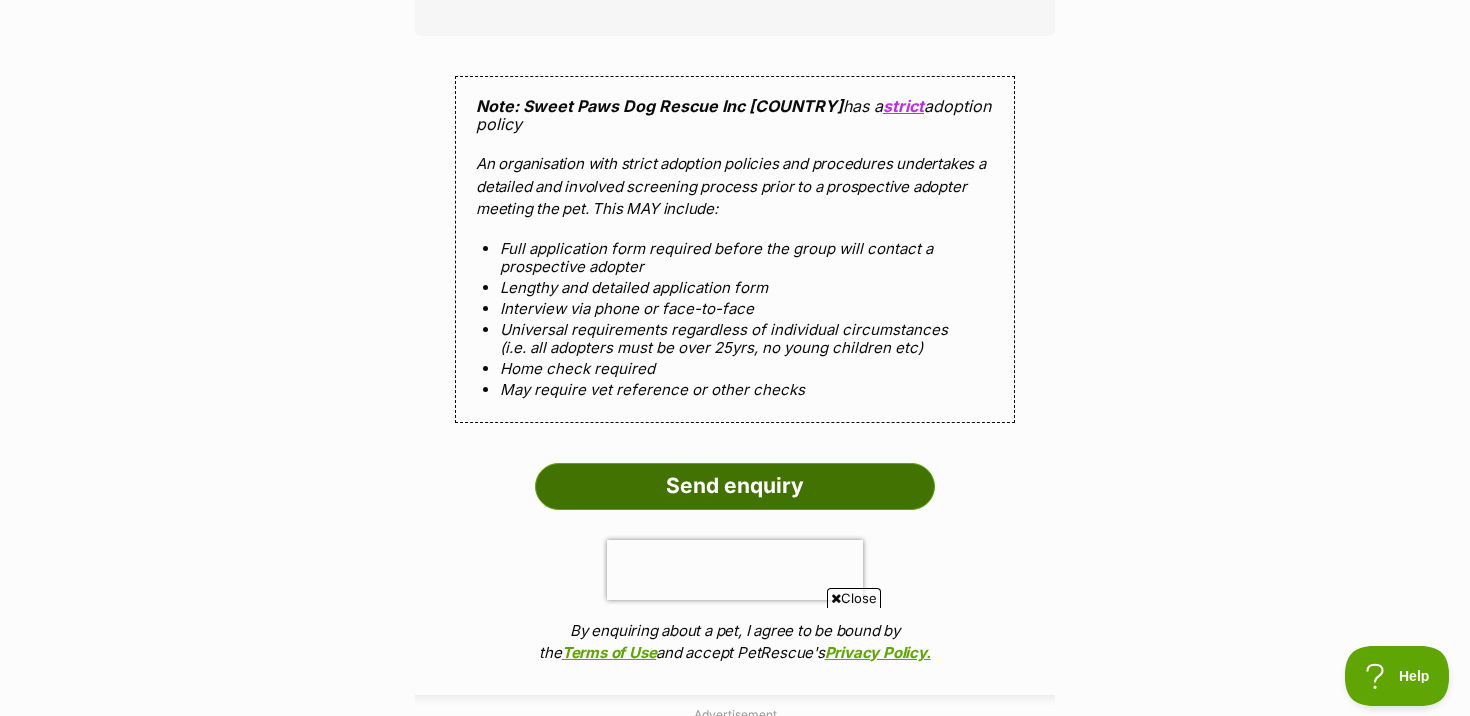 click on "Send enquiry" at bounding box center [735, 486] 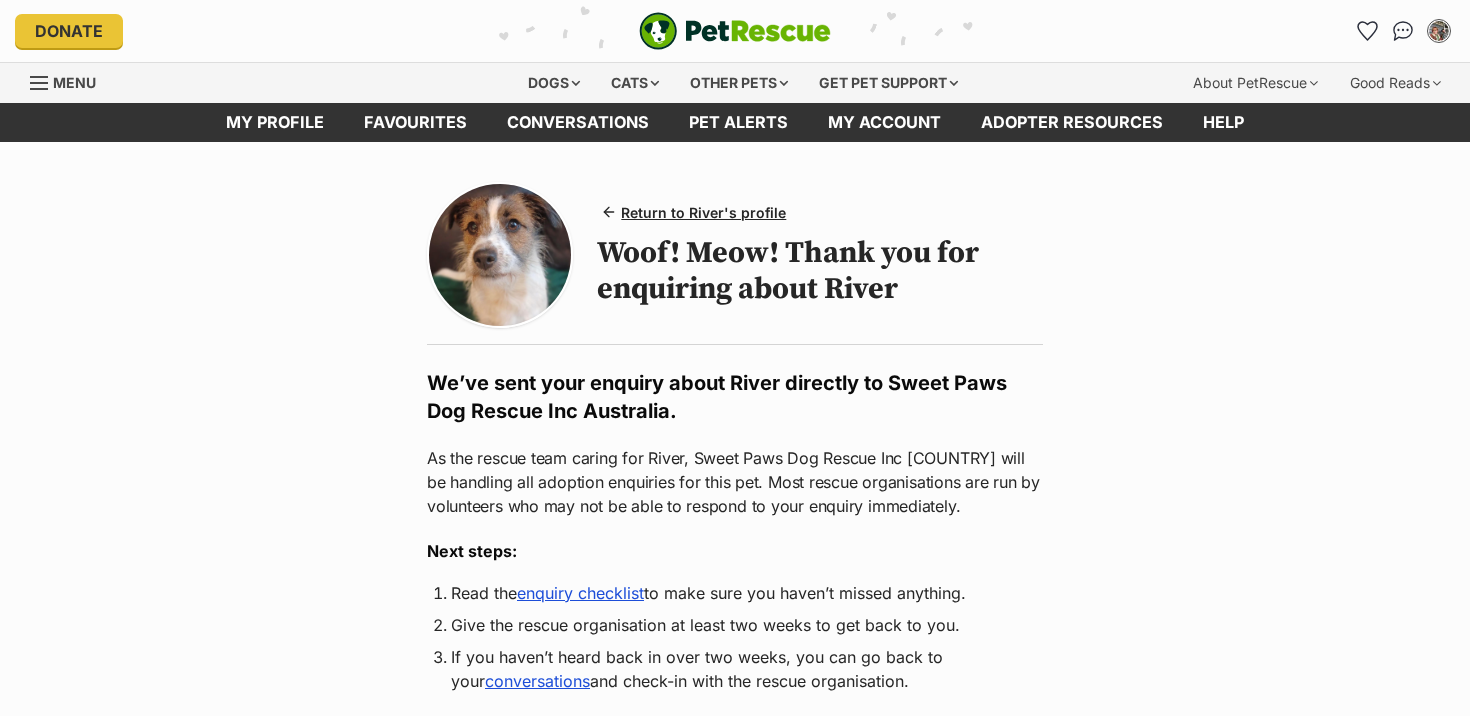 scroll, scrollTop: 0, scrollLeft: 0, axis: both 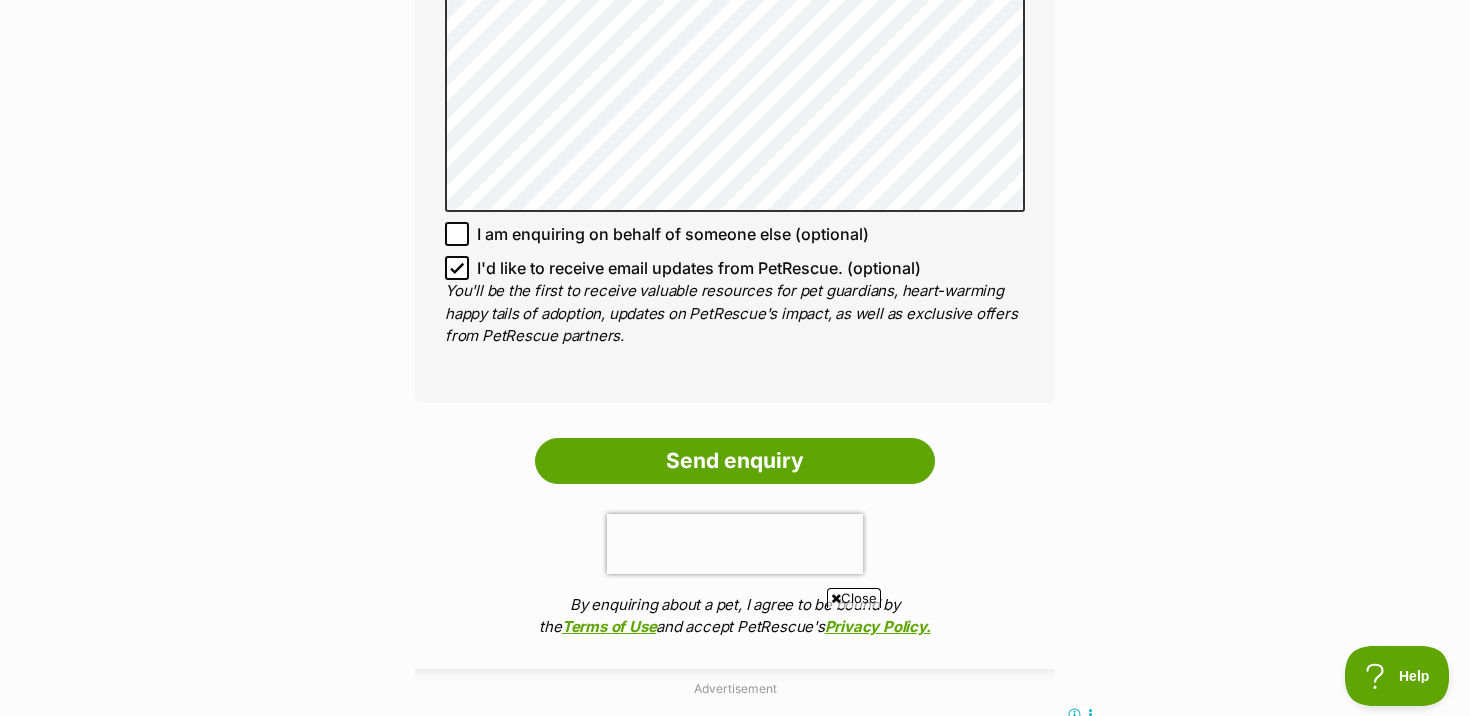 click 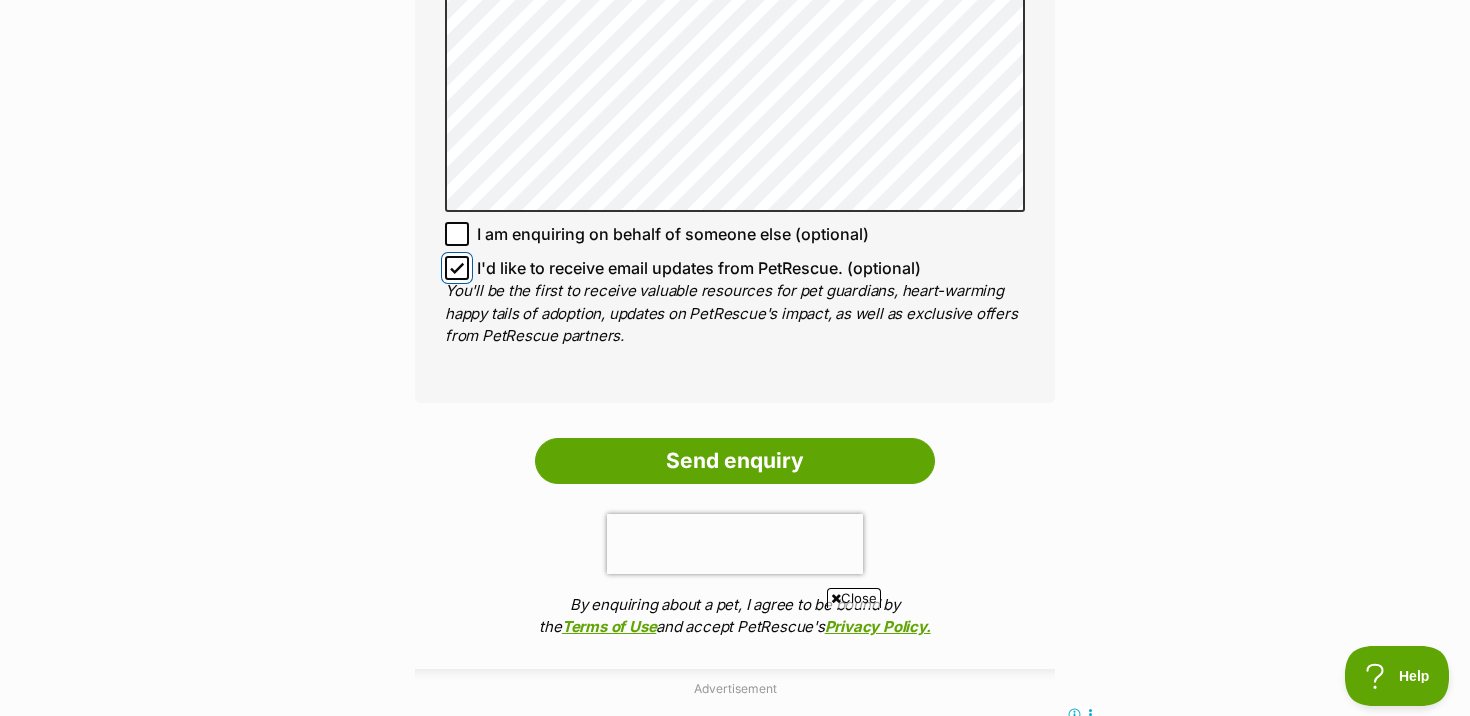 click on "I'd like to receive email updates from PetRescue. (optional)" at bounding box center [457, 268] 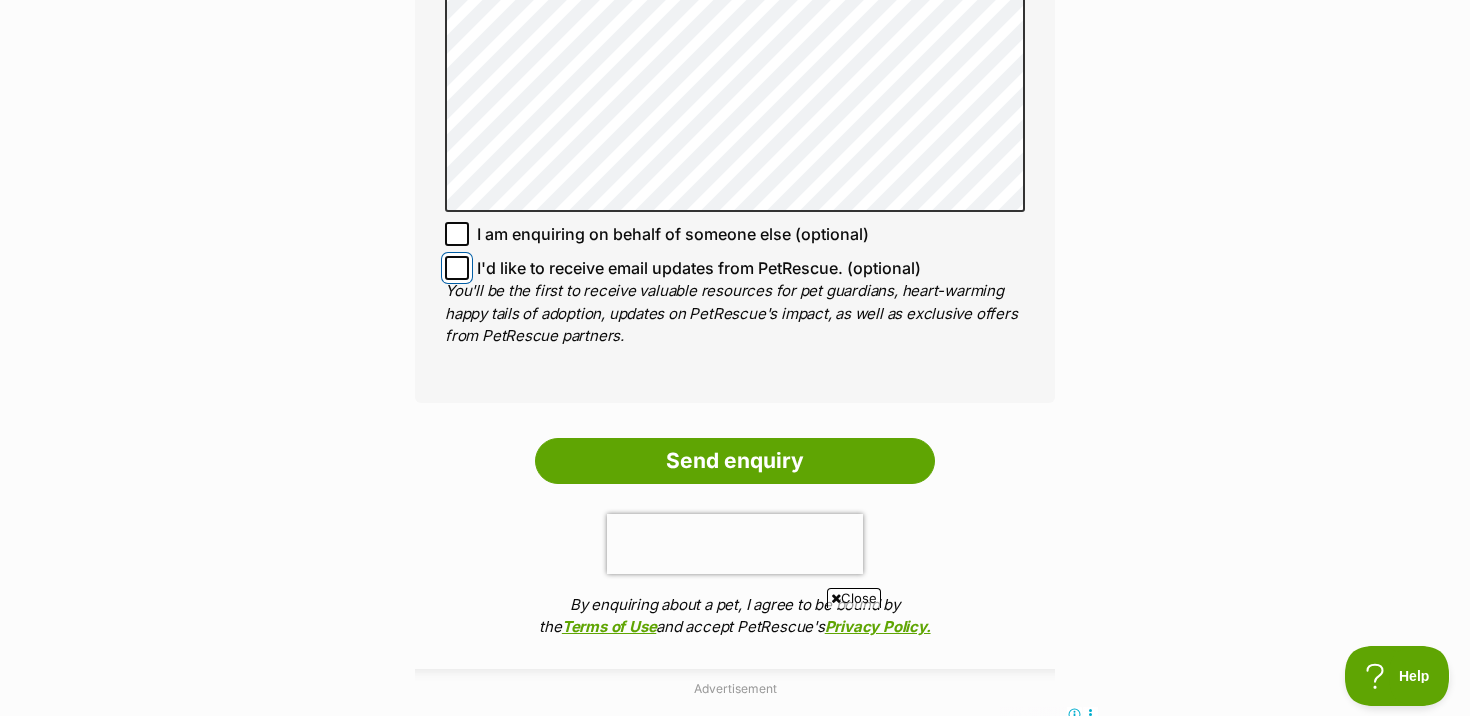 scroll, scrollTop: 1568, scrollLeft: 0, axis: vertical 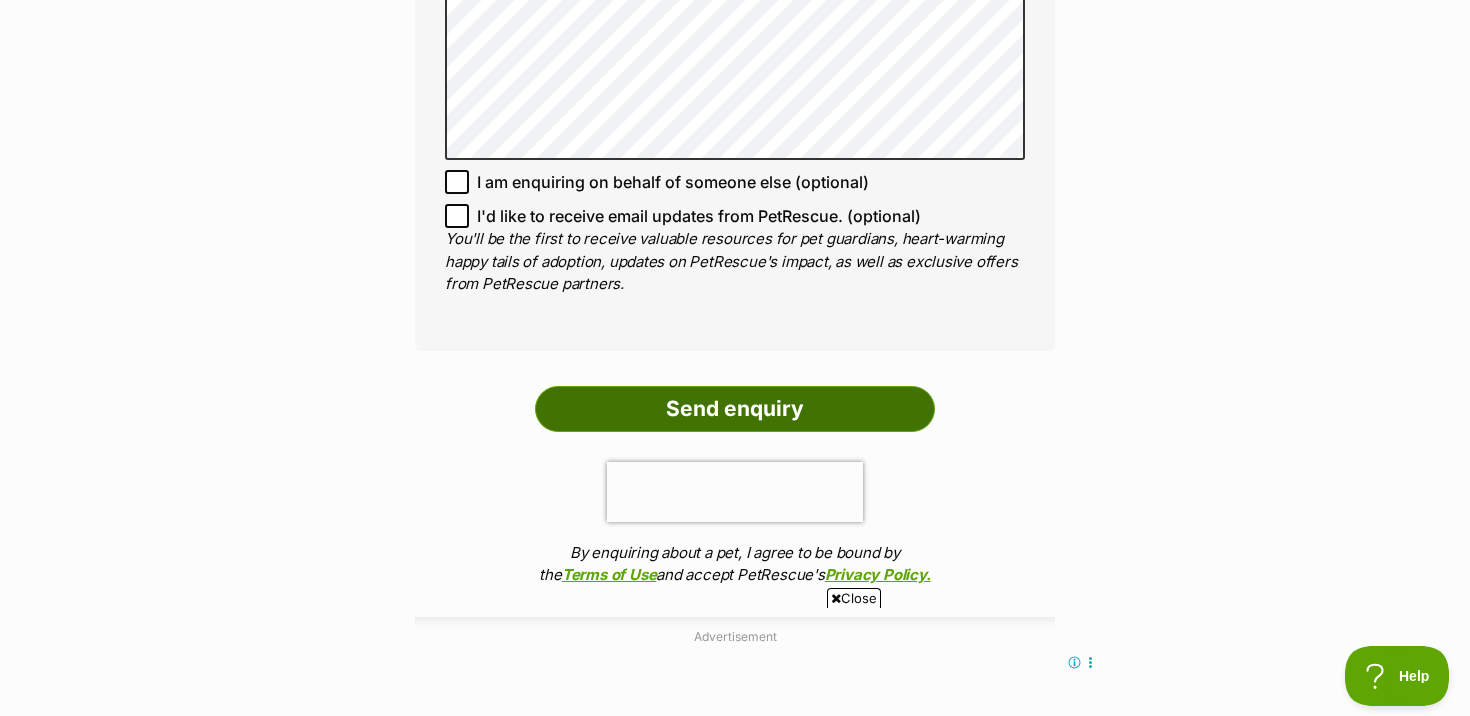 click on "Send enquiry" at bounding box center (735, 409) 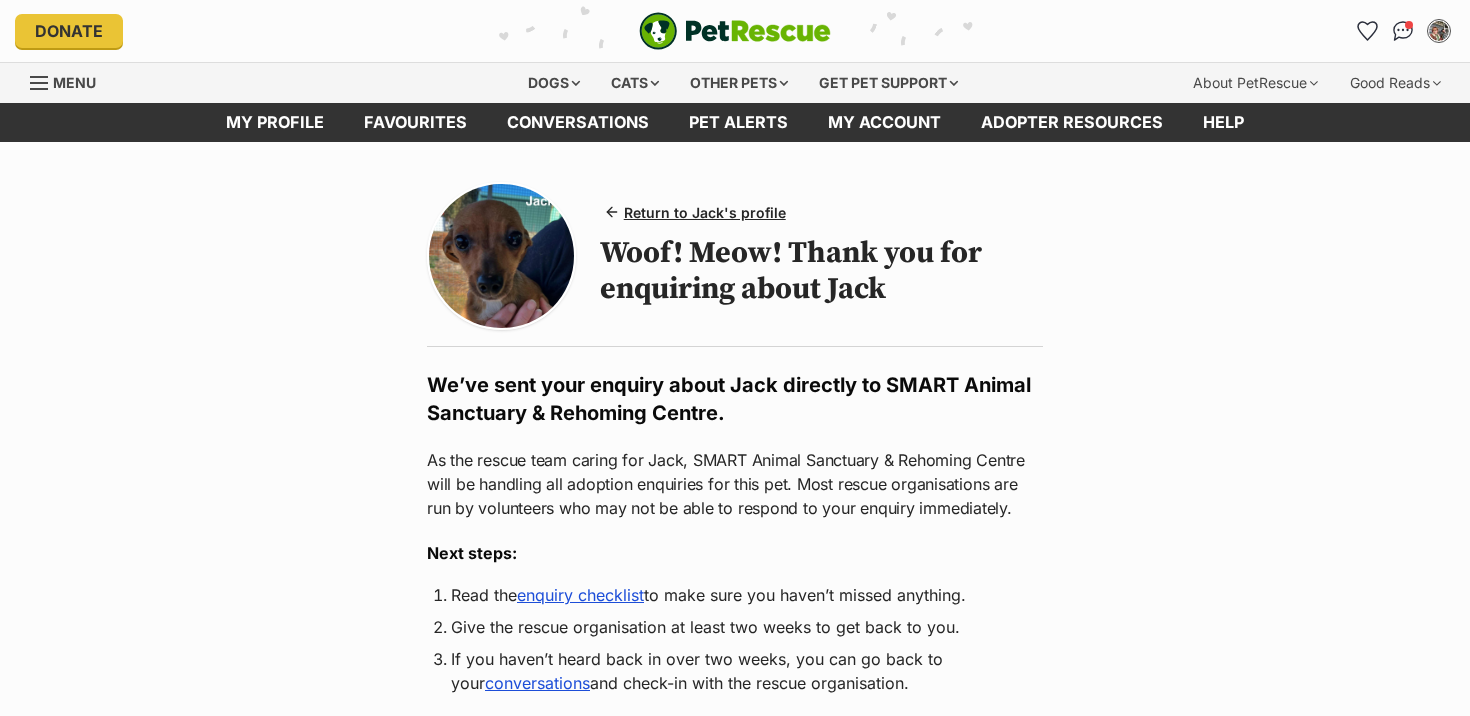 scroll, scrollTop: 0, scrollLeft: 0, axis: both 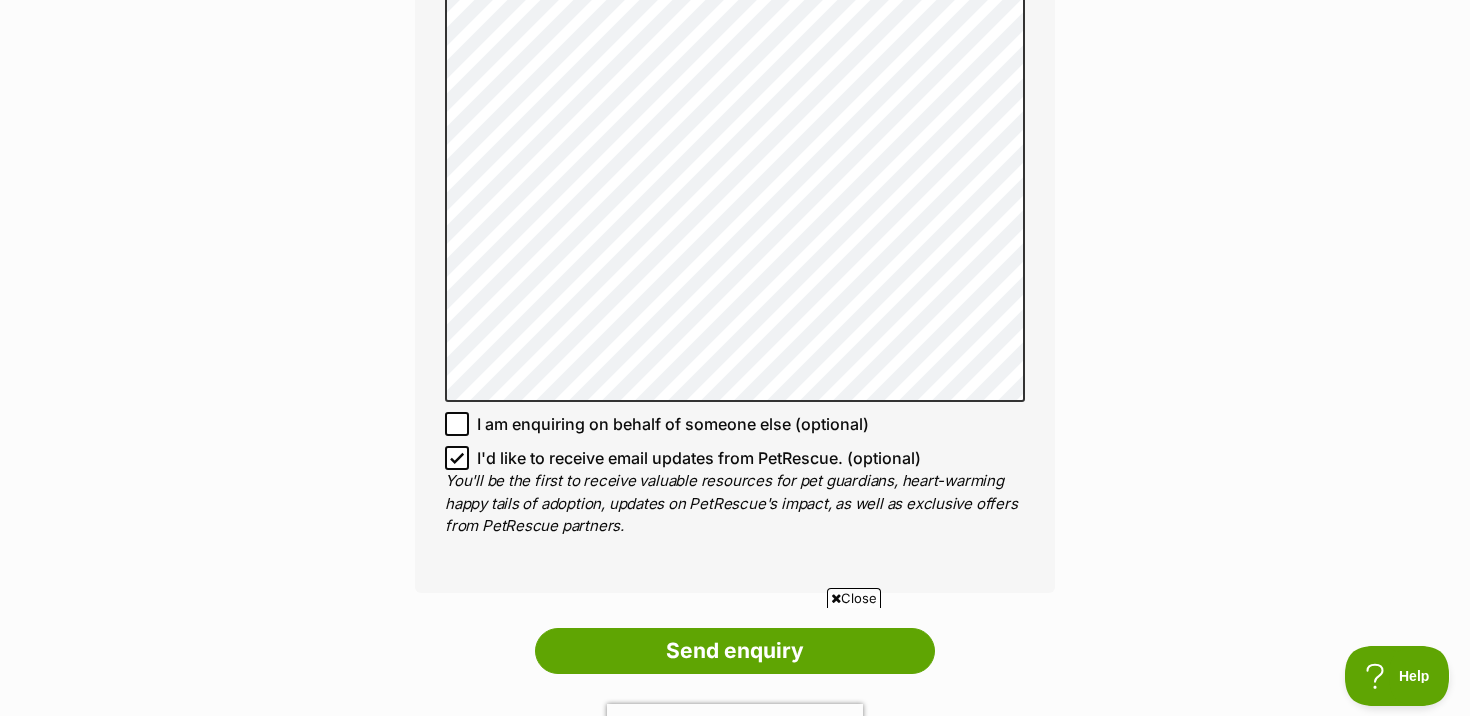 click 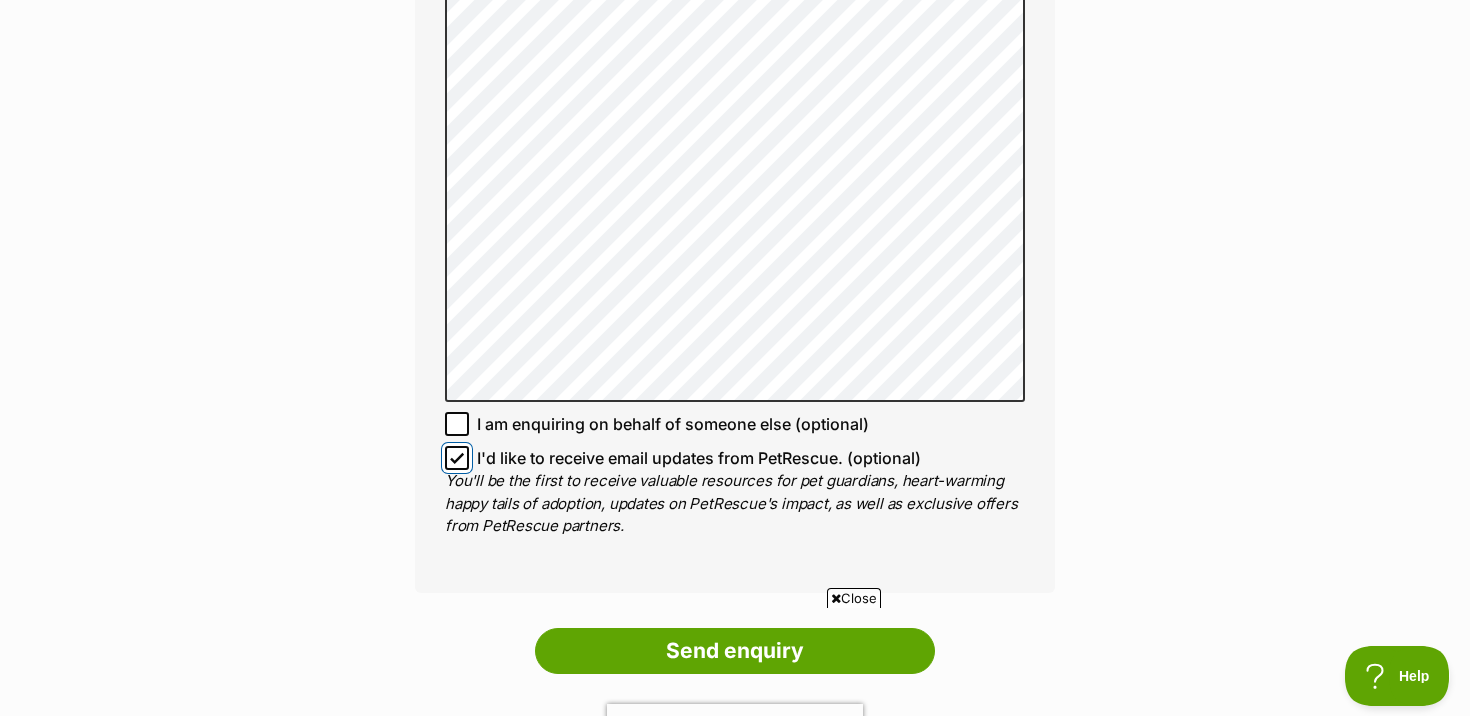 checkbox on "false" 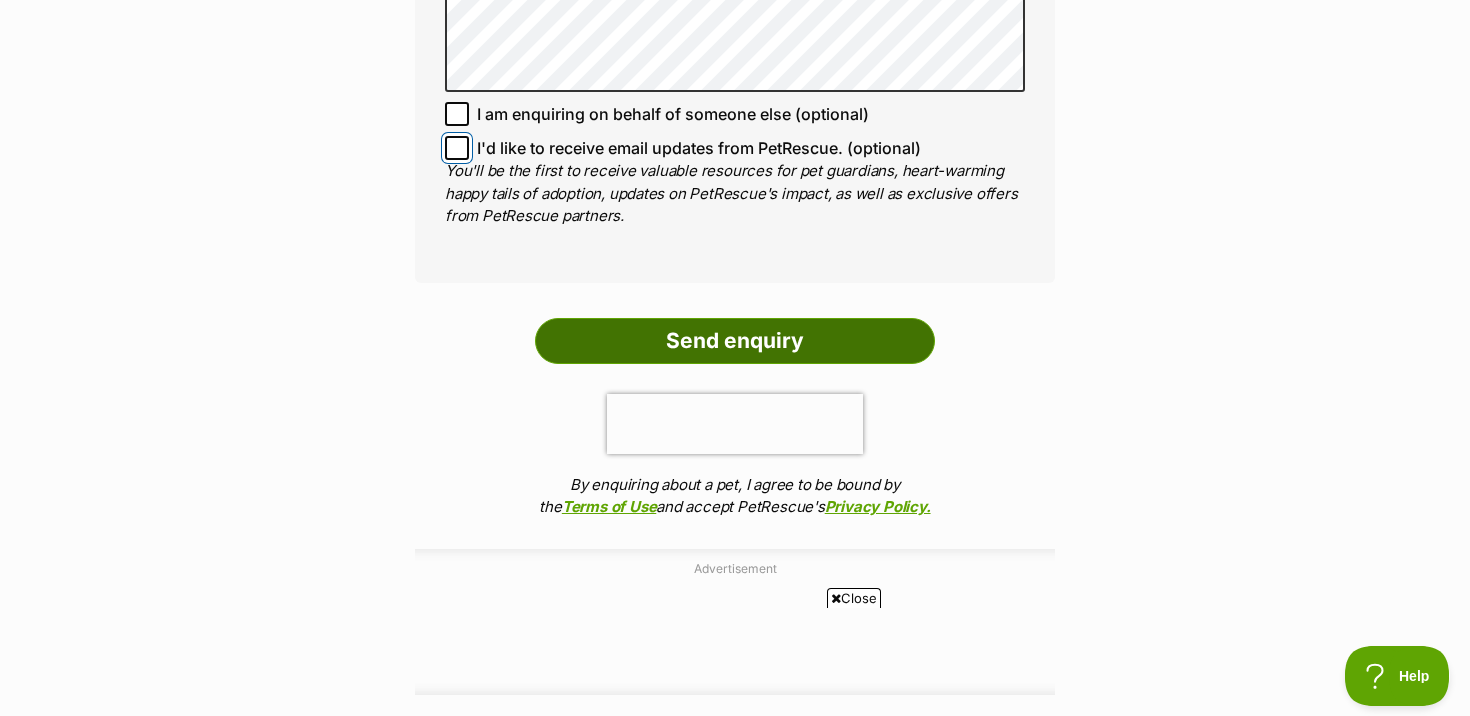 scroll, scrollTop: 1665, scrollLeft: 0, axis: vertical 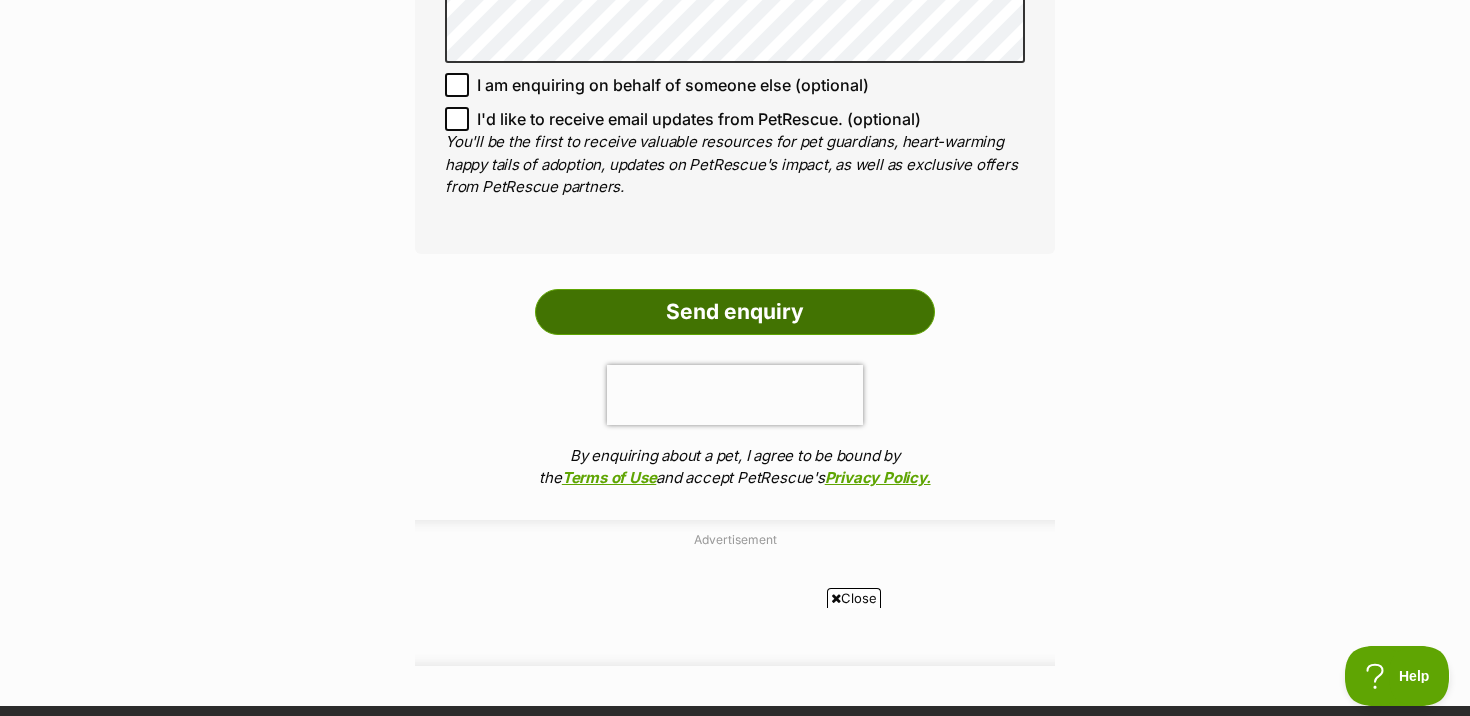 click on "Send enquiry" at bounding box center (735, 312) 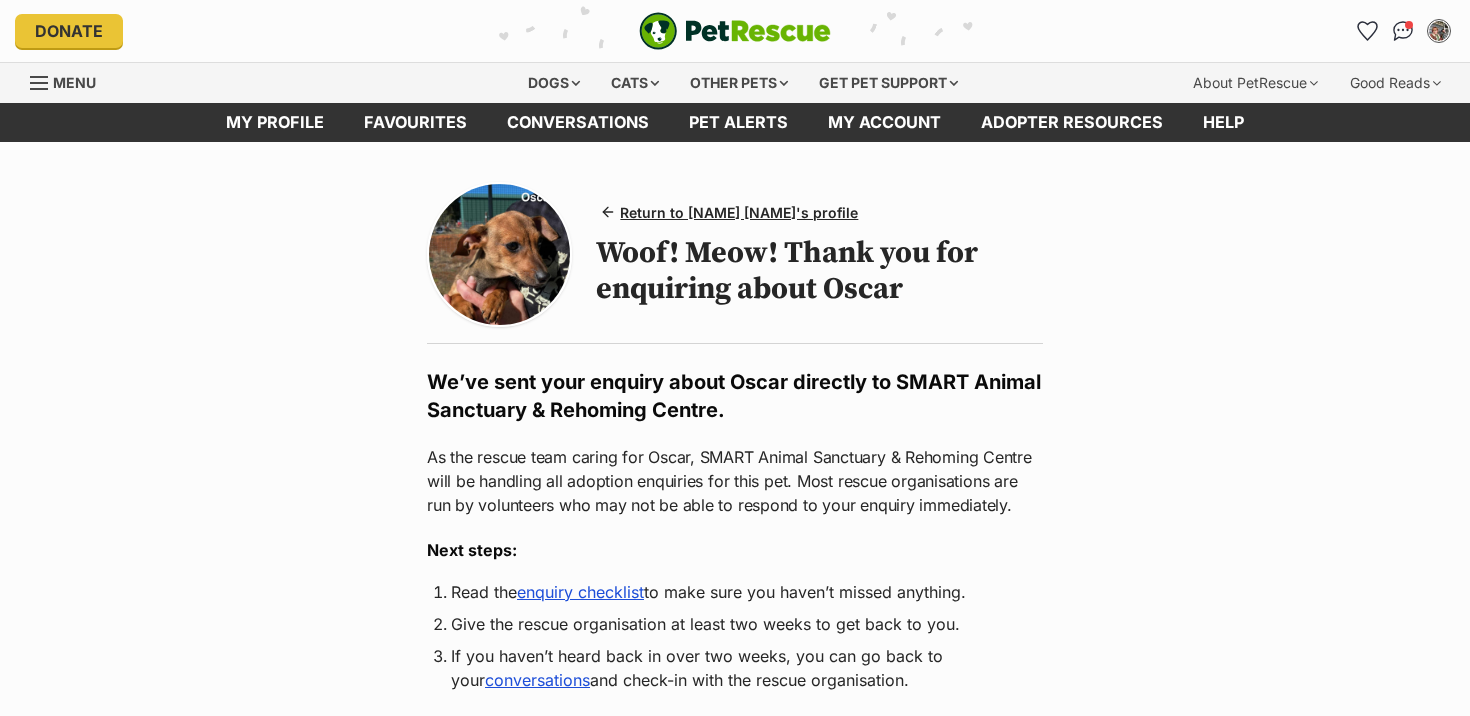 scroll, scrollTop: 0, scrollLeft: 0, axis: both 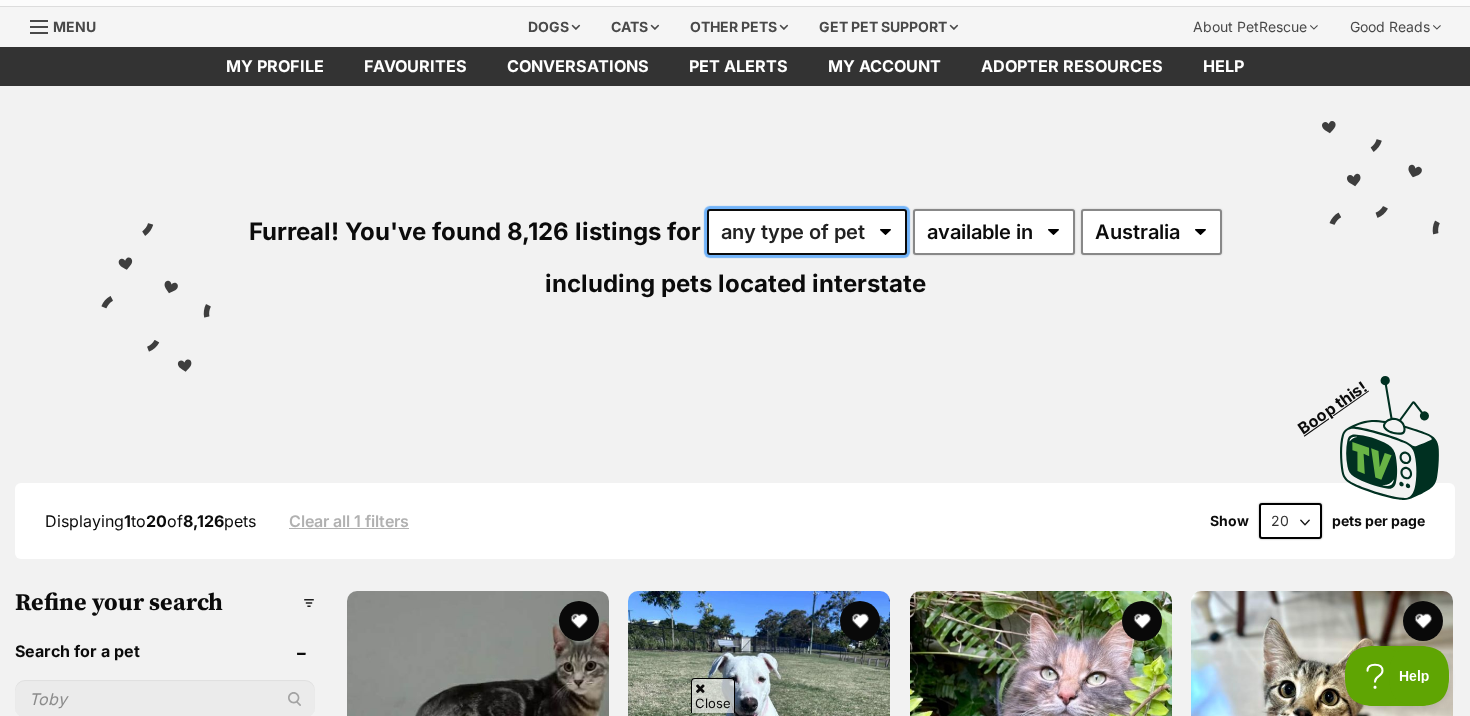 click on "any type of pet
cats
dogs
other pets" at bounding box center [807, 232] 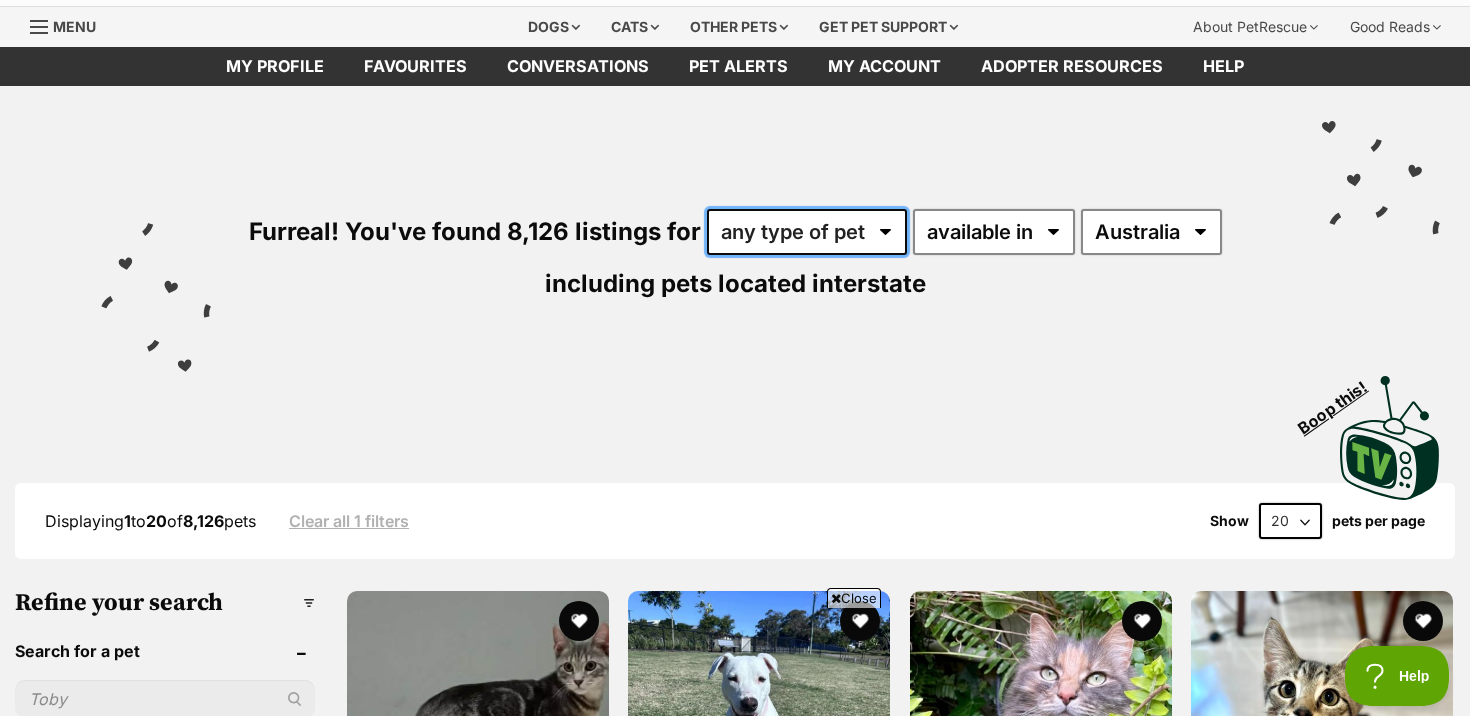 scroll, scrollTop: 0, scrollLeft: 0, axis: both 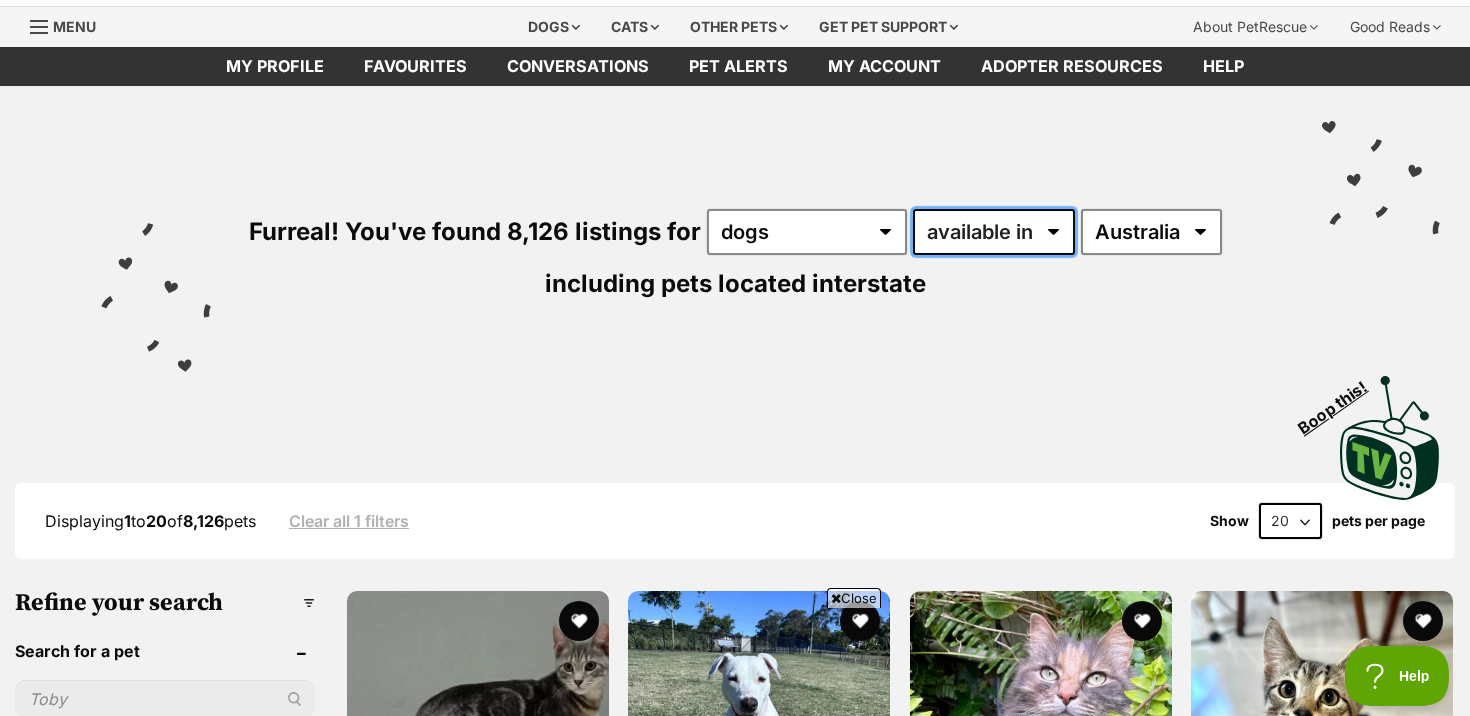 click on "available in
located in" at bounding box center [994, 232] 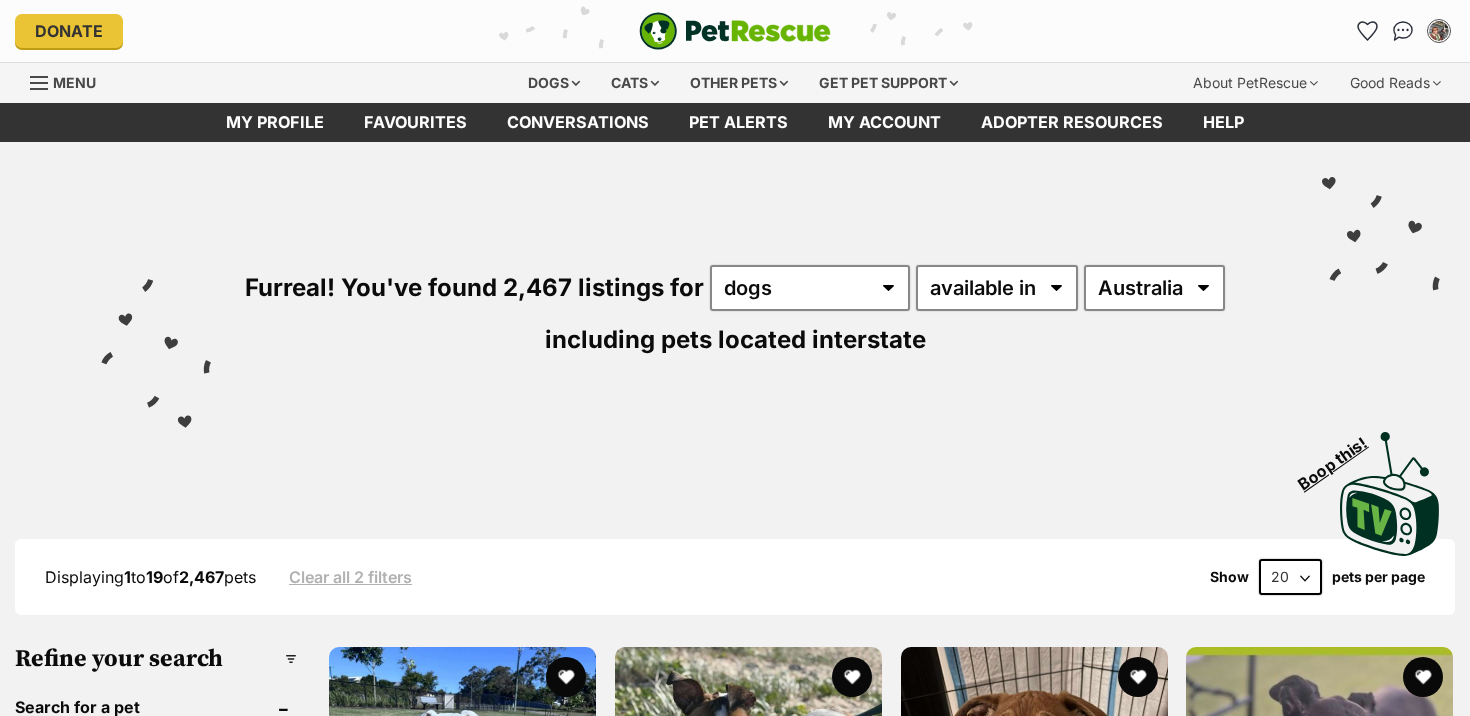 scroll, scrollTop: 0, scrollLeft: 0, axis: both 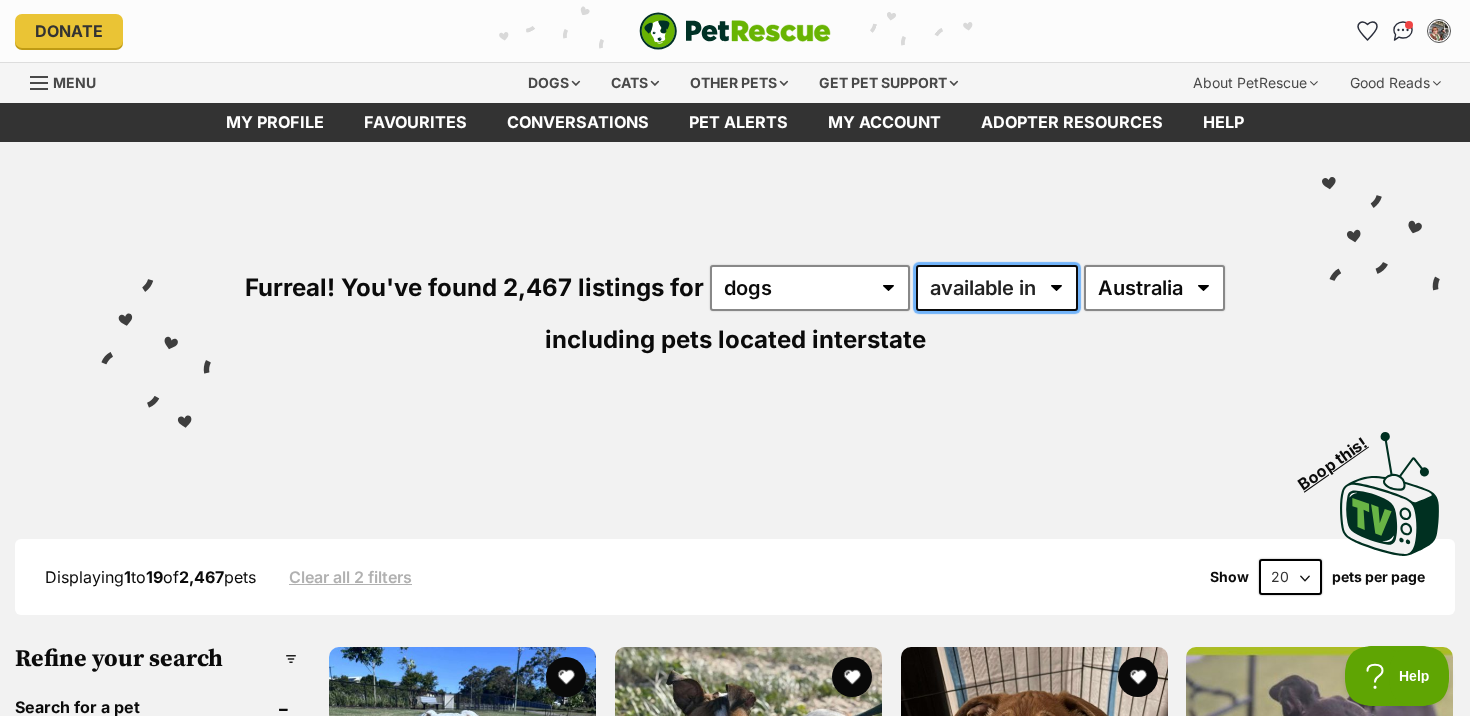 click on "available in
located in" at bounding box center [997, 288] 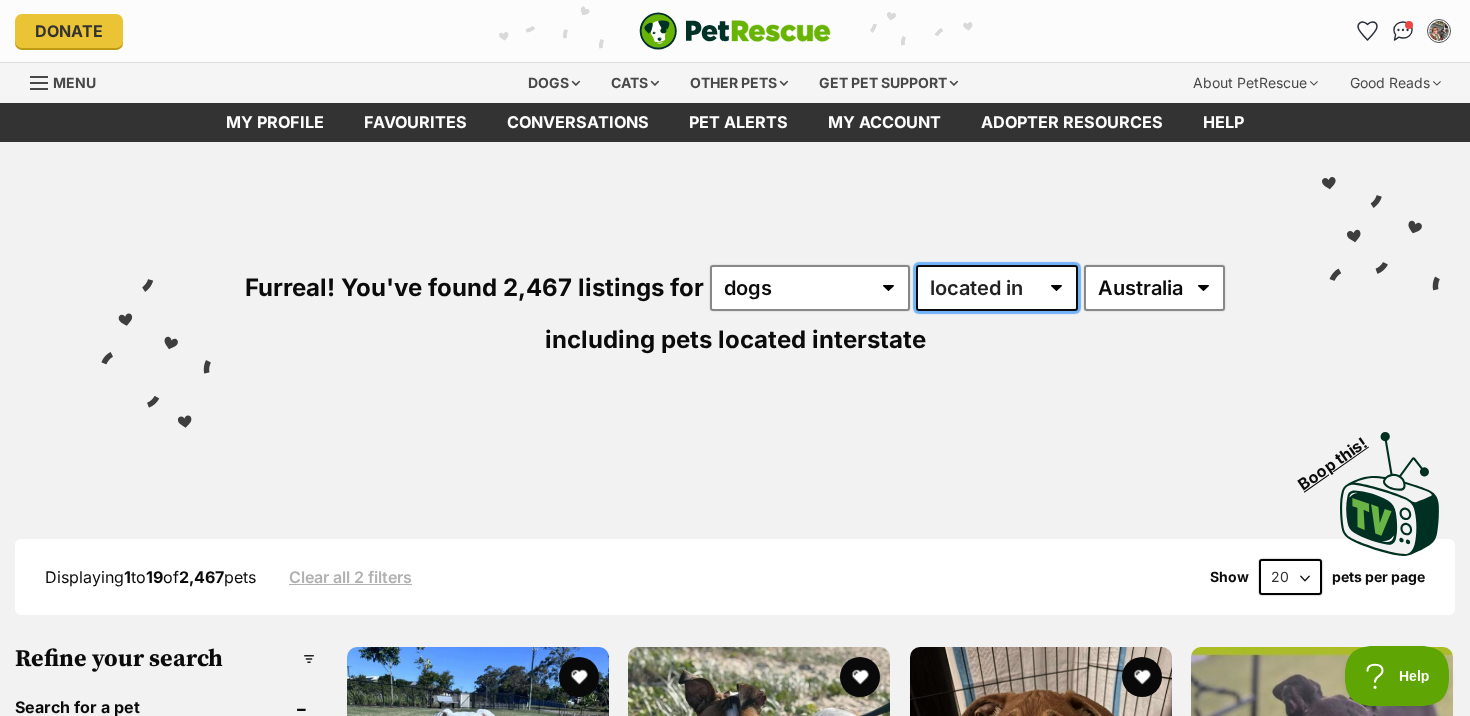 scroll, scrollTop: 0, scrollLeft: 0, axis: both 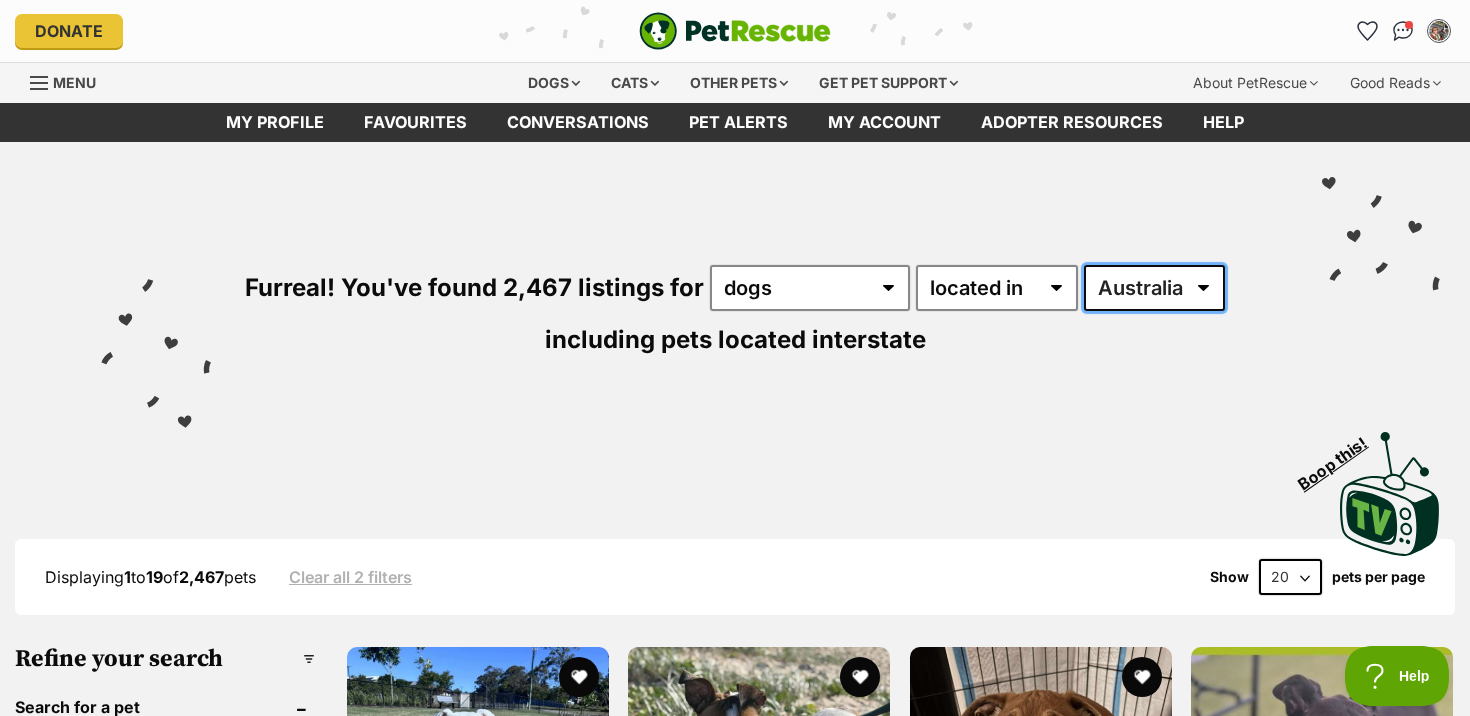 click on "Australia
ACT
NSW
NT
QLD
SA
TAS
VIC
WA" at bounding box center (1154, 288) 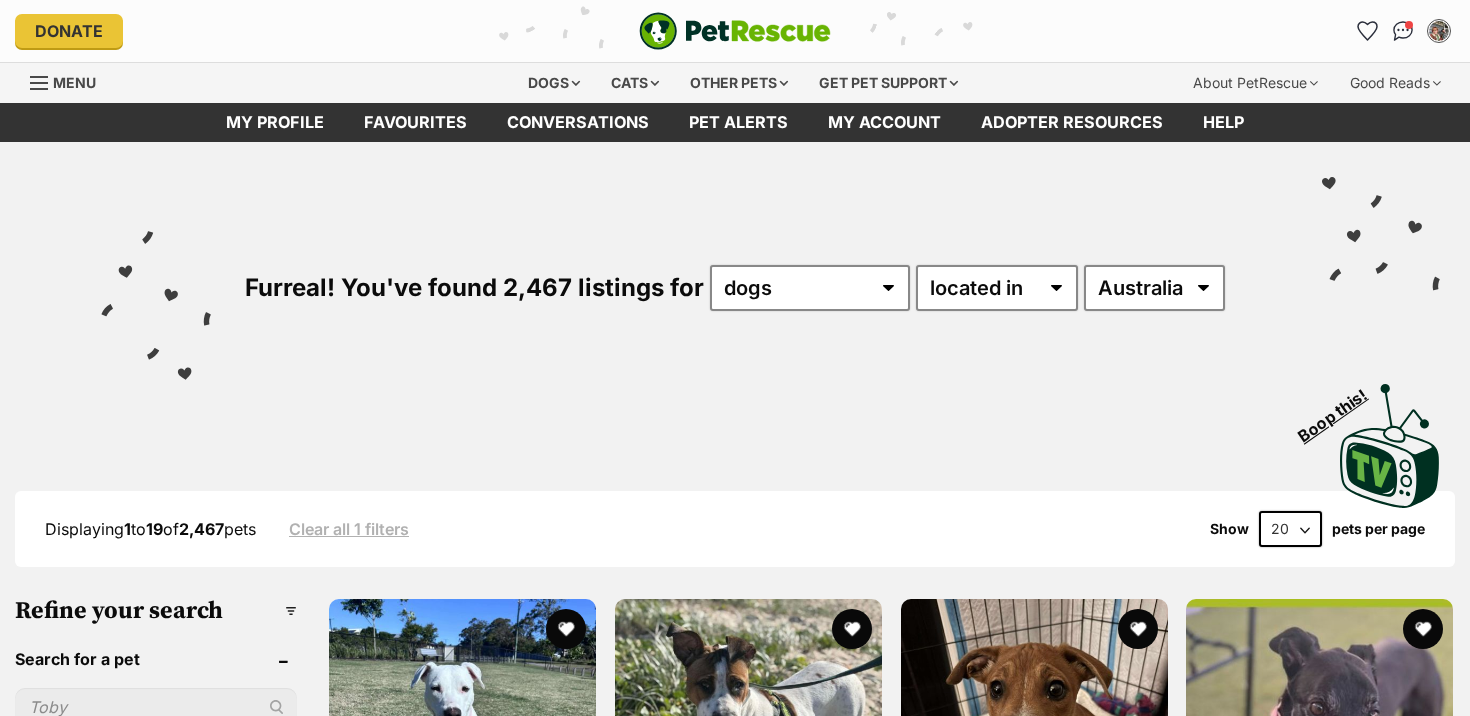 scroll, scrollTop: 0, scrollLeft: 0, axis: both 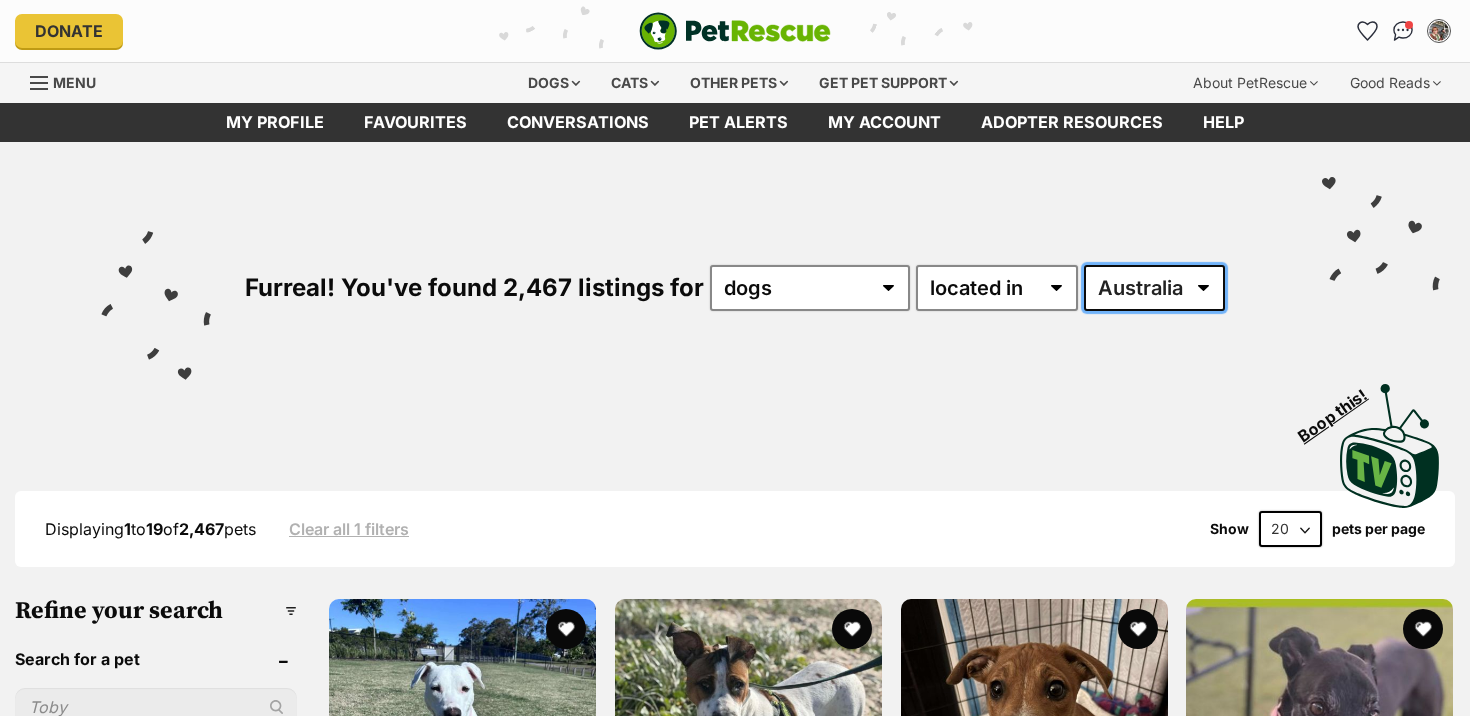 click on "Australia
ACT
NSW
NT
QLD
SA
TAS
VIC
WA" at bounding box center [1154, 288] 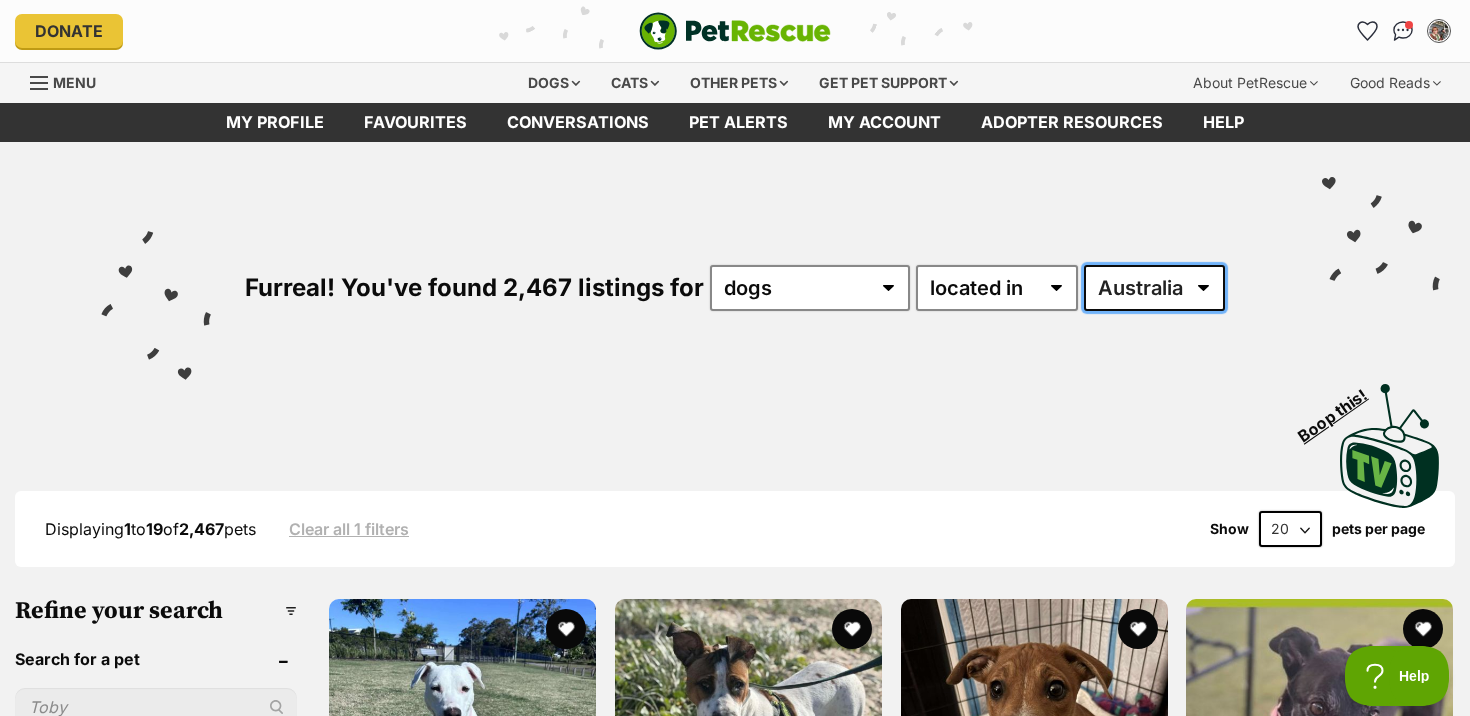 scroll, scrollTop: 0, scrollLeft: 0, axis: both 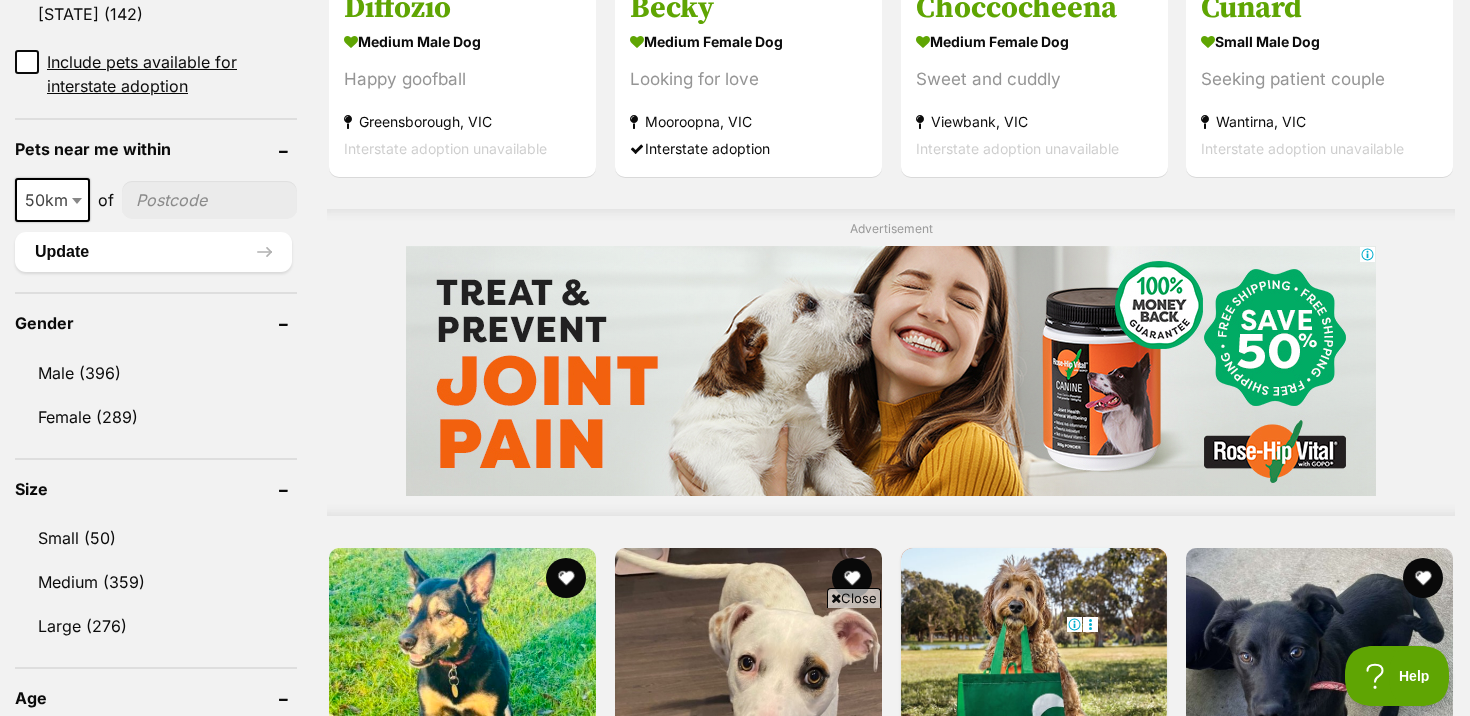 click at bounding box center [209, 200] 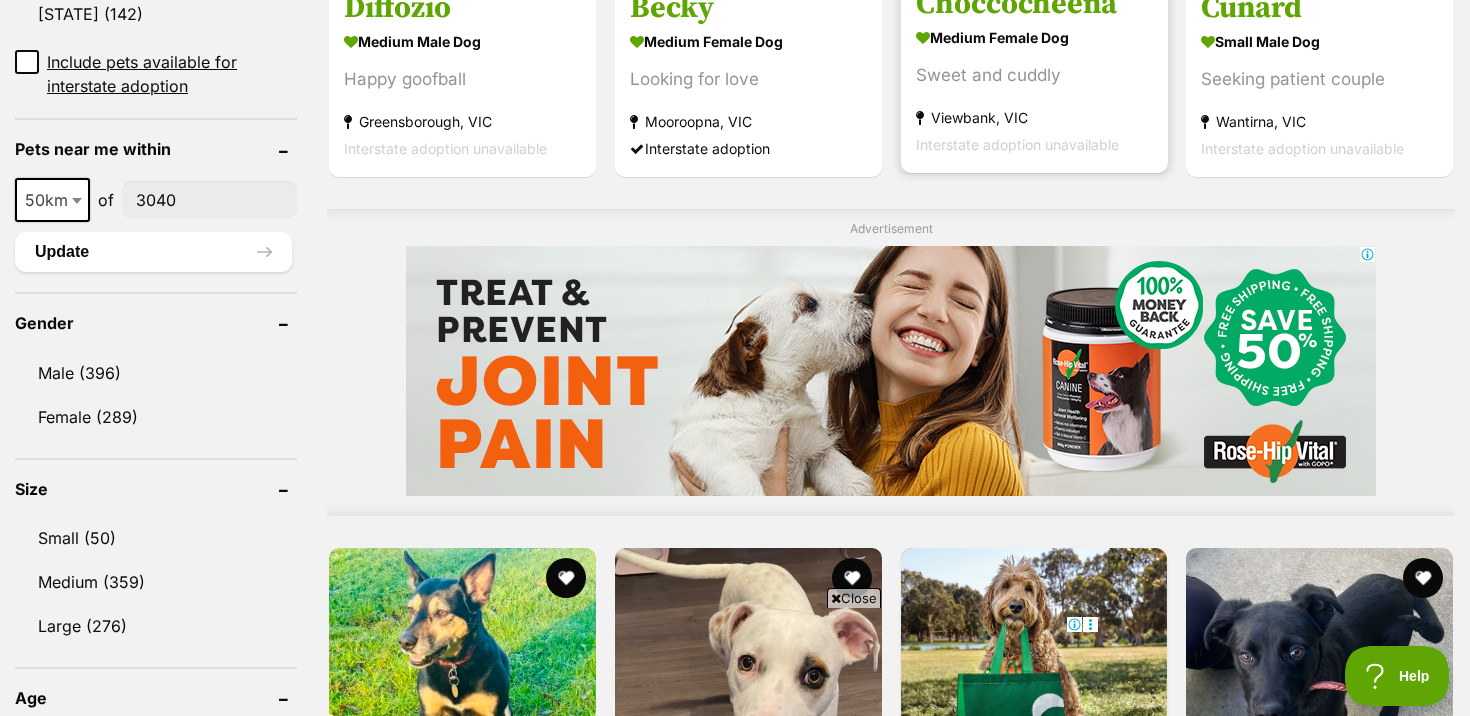 type on "3040" 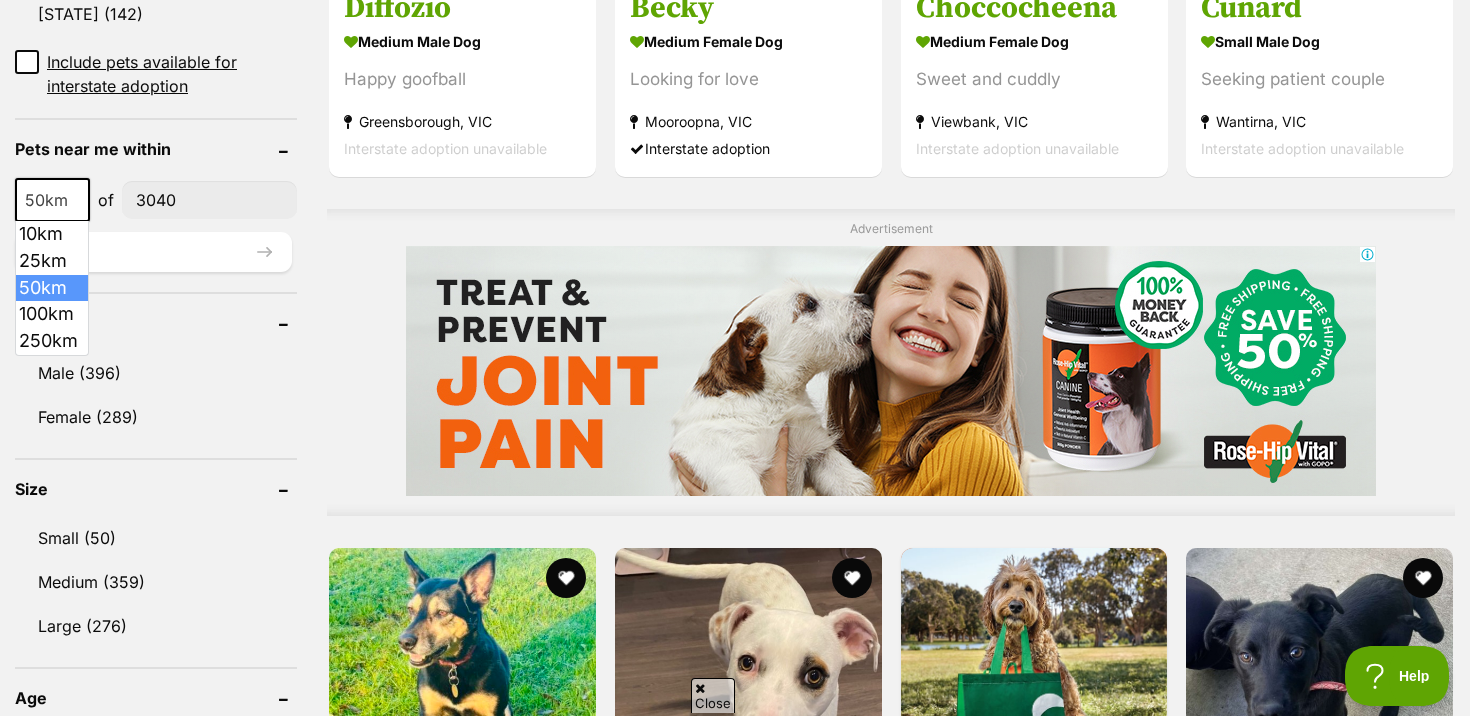 click at bounding box center (77, 201) 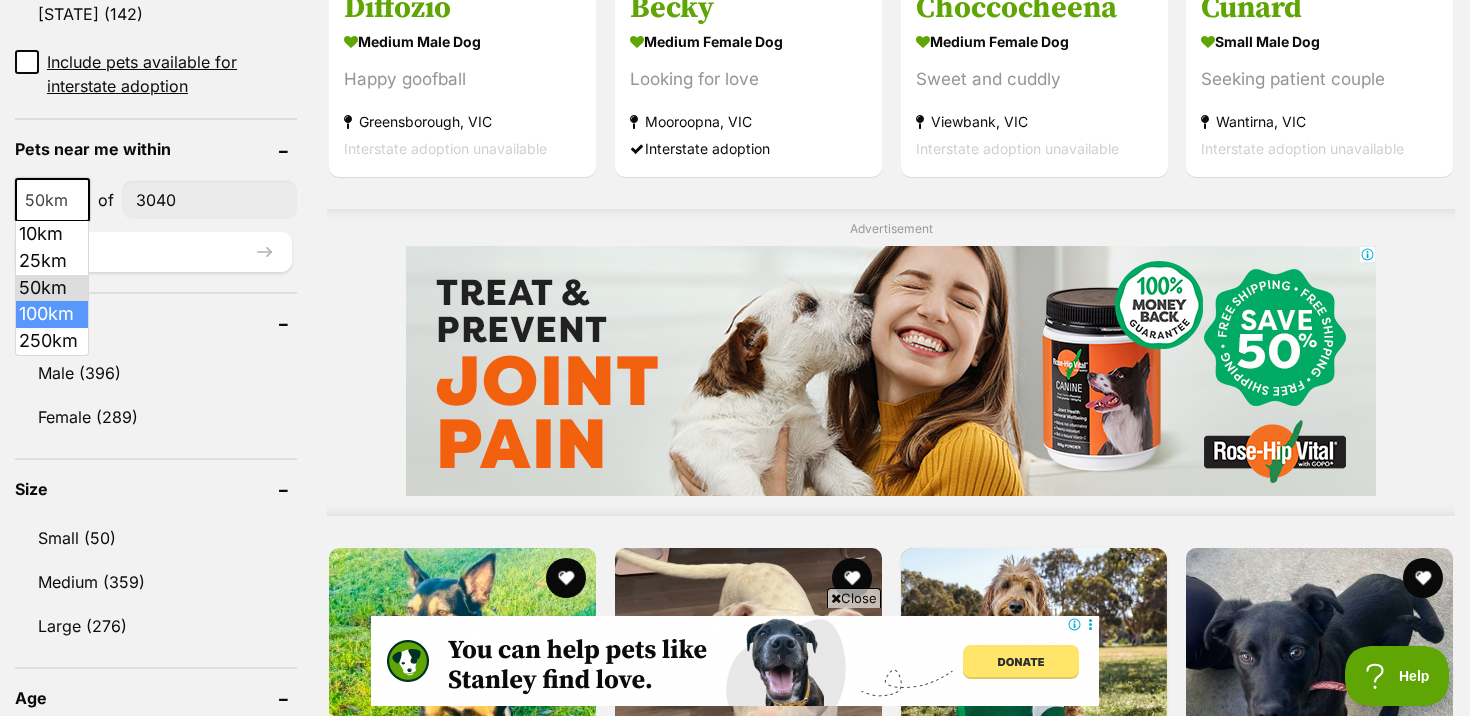 scroll, scrollTop: 0, scrollLeft: 0, axis: both 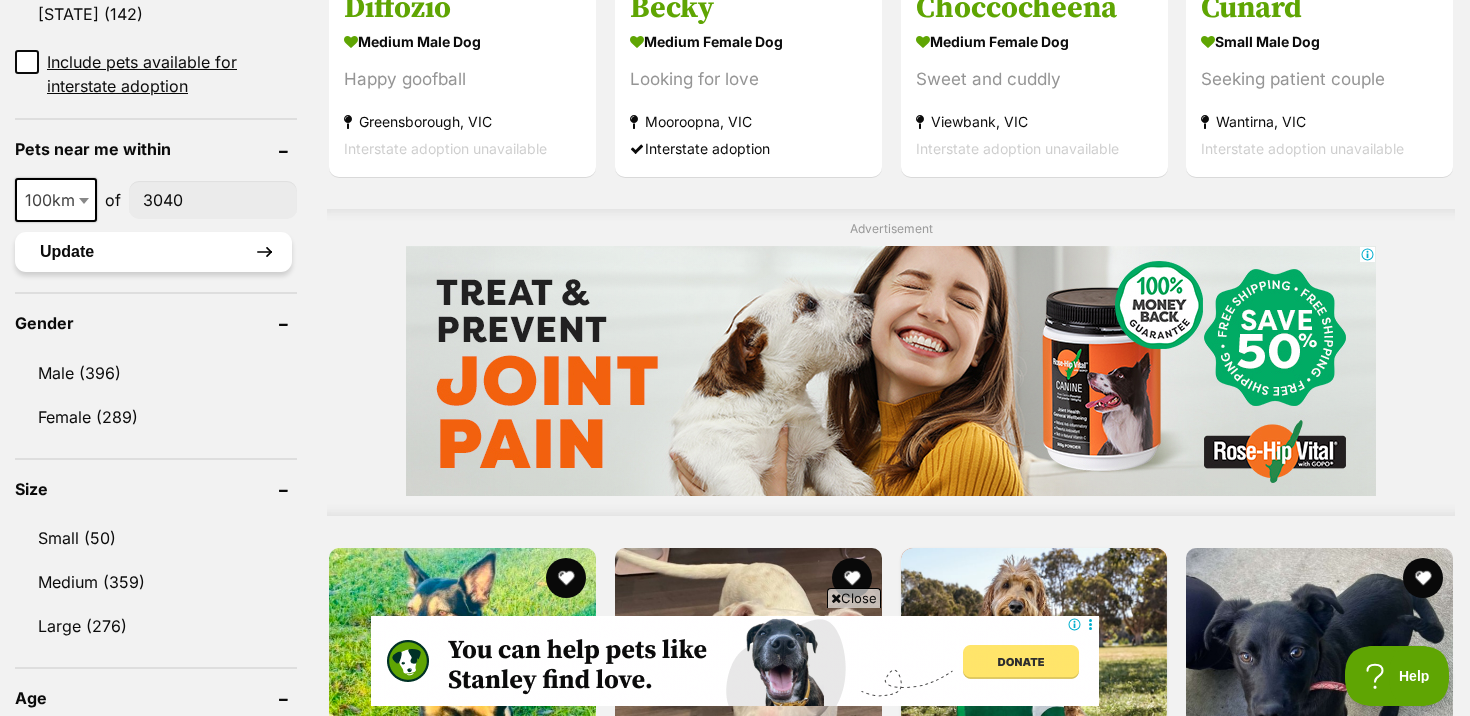 click on "Update" at bounding box center (153, 252) 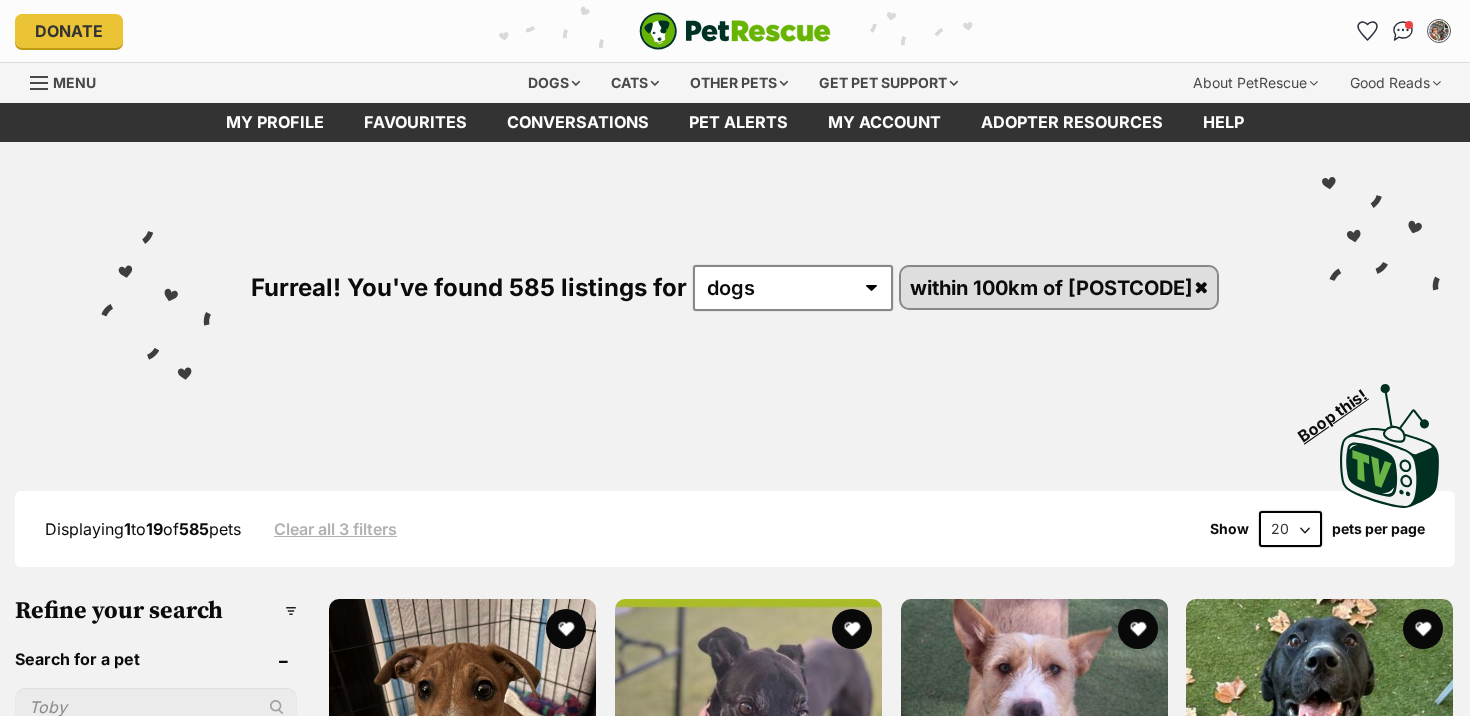 scroll, scrollTop: 0, scrollLeft: 0, axis: both 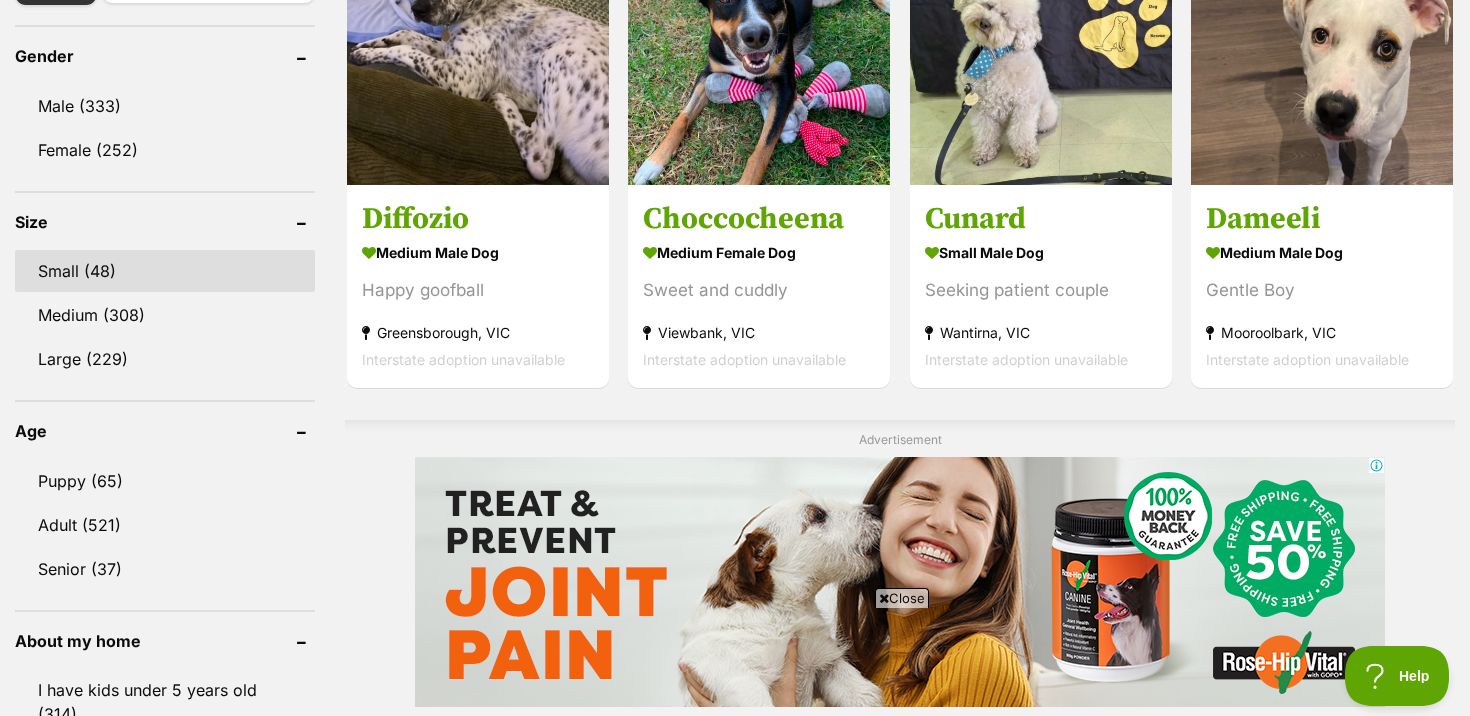 click on "Small (48)" at bounding box center (165, 271) 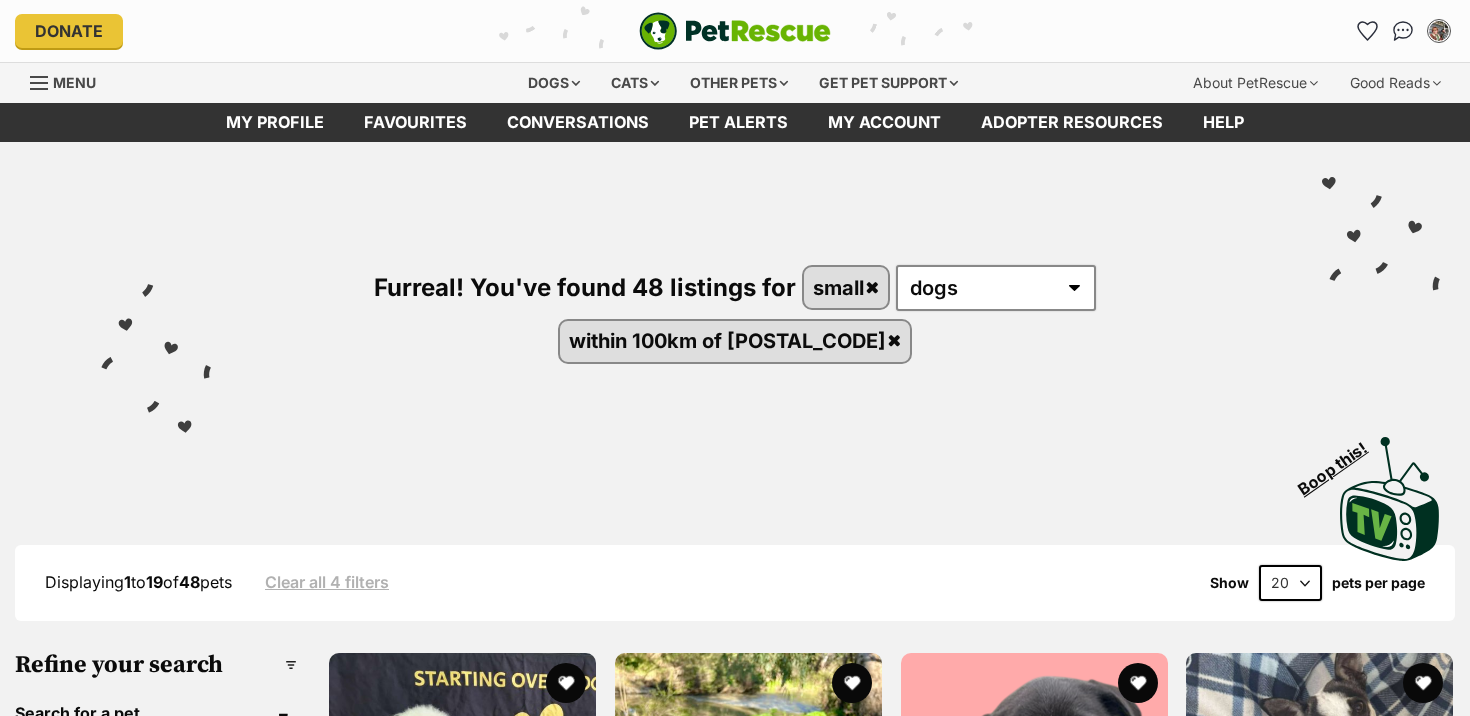 scroll, scrollTop: 0, scrollLeft: 0, axis: both 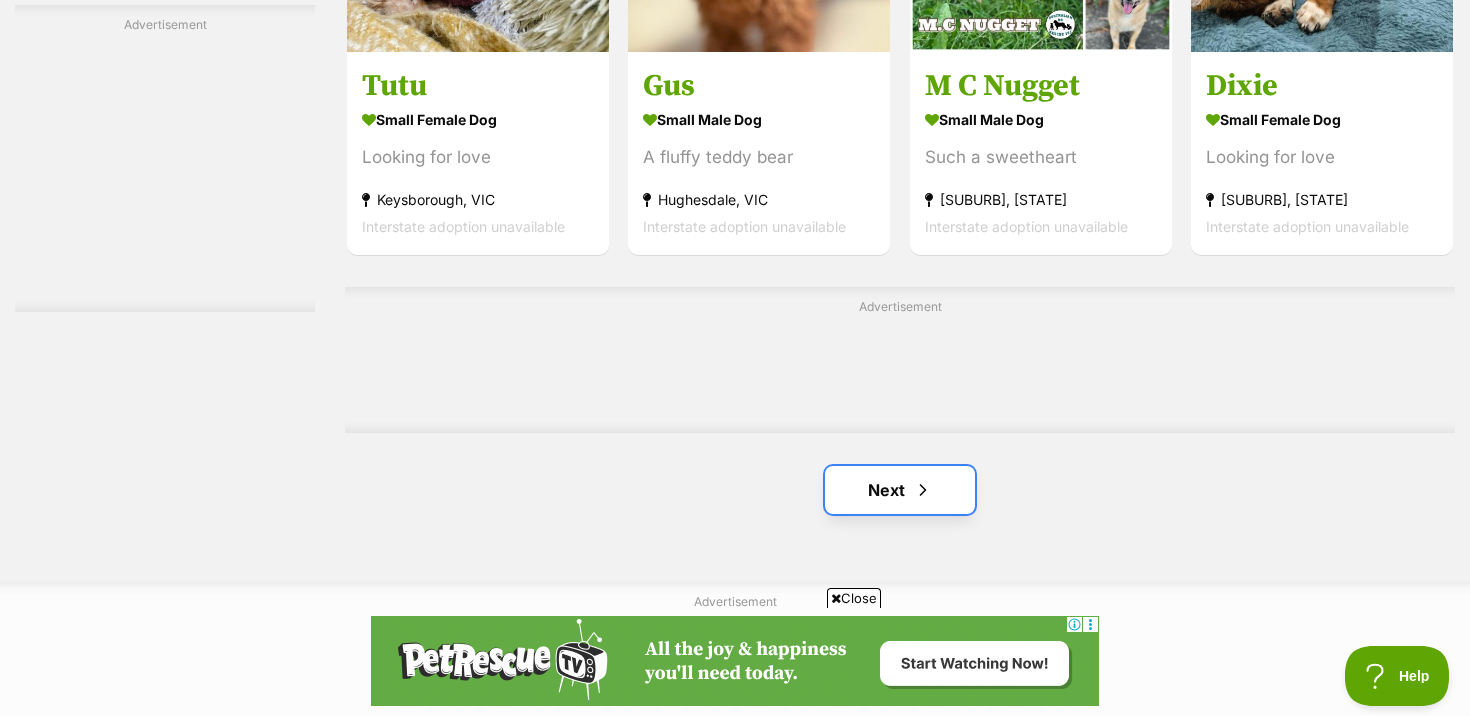 click on "Next" at bounding box center [900, 490] 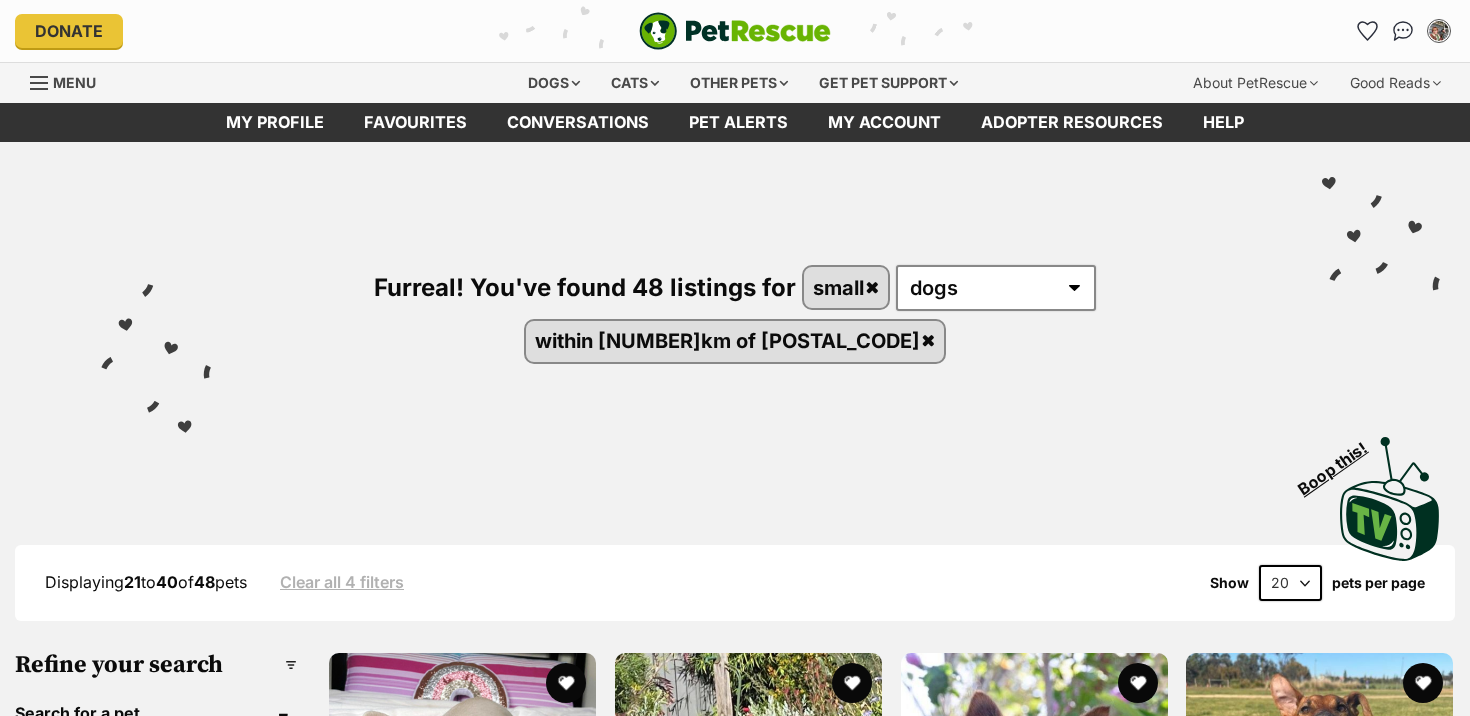 scroll, scrollTop: 0, scrollLeft: 0, axis: both 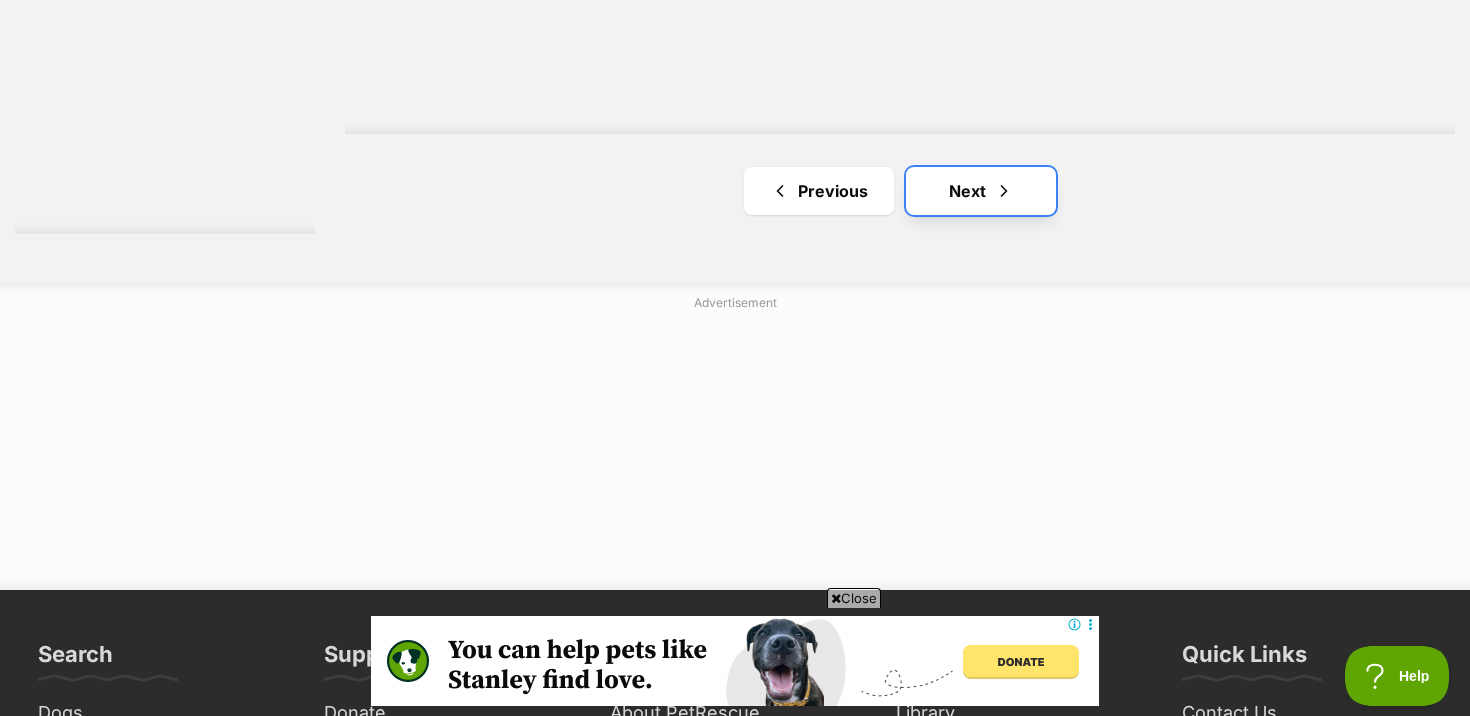 click on "Next" at bounding box center [981, 191] 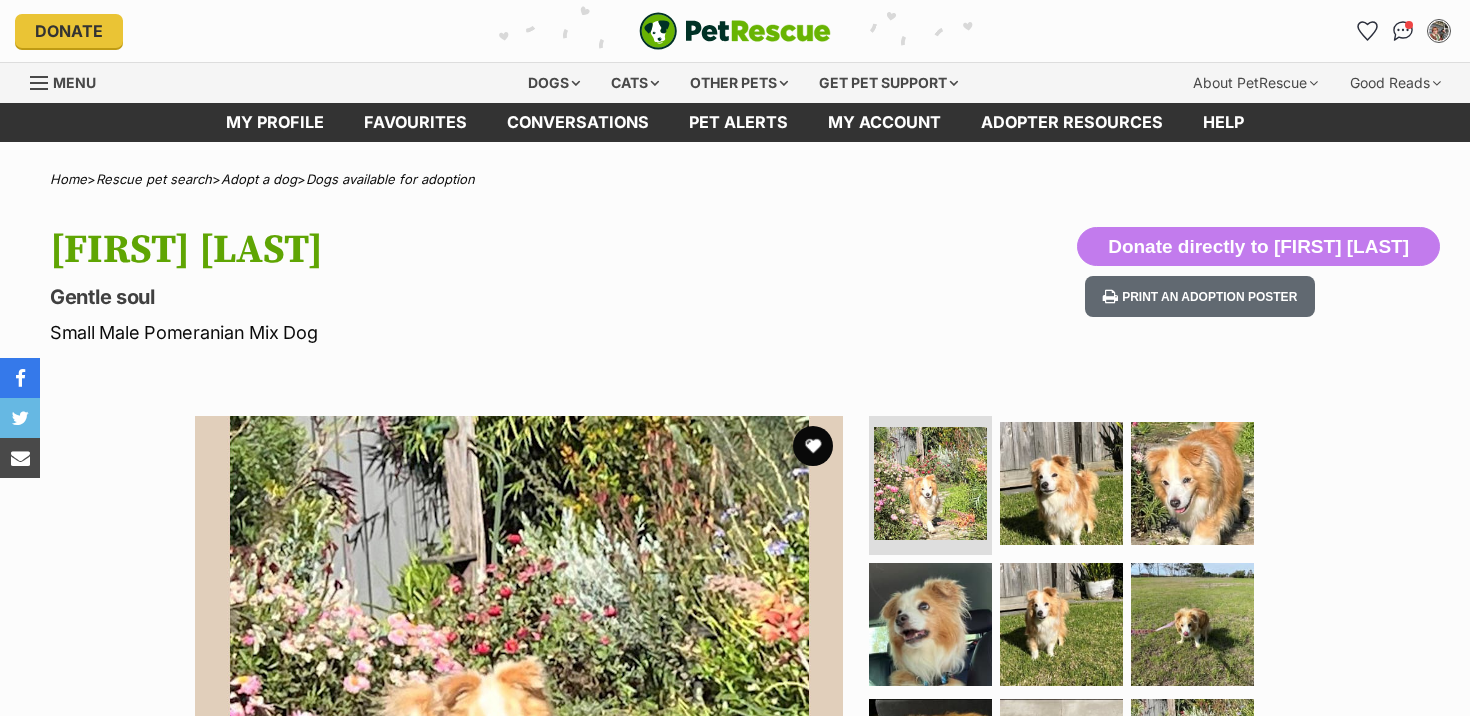 scroll, scrollTop: 0, scrollLeft: 0, axis: both 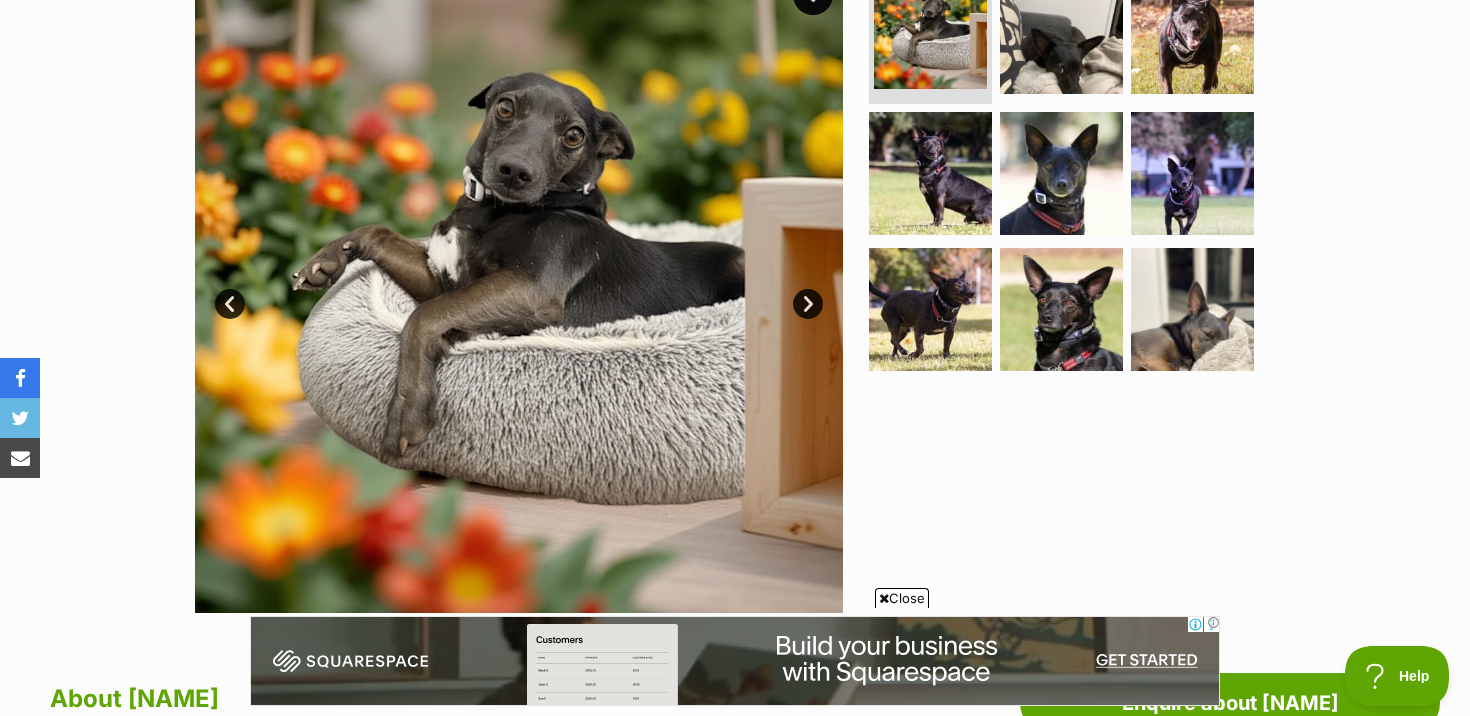 click on "Next" at bounding box center [808, 304] 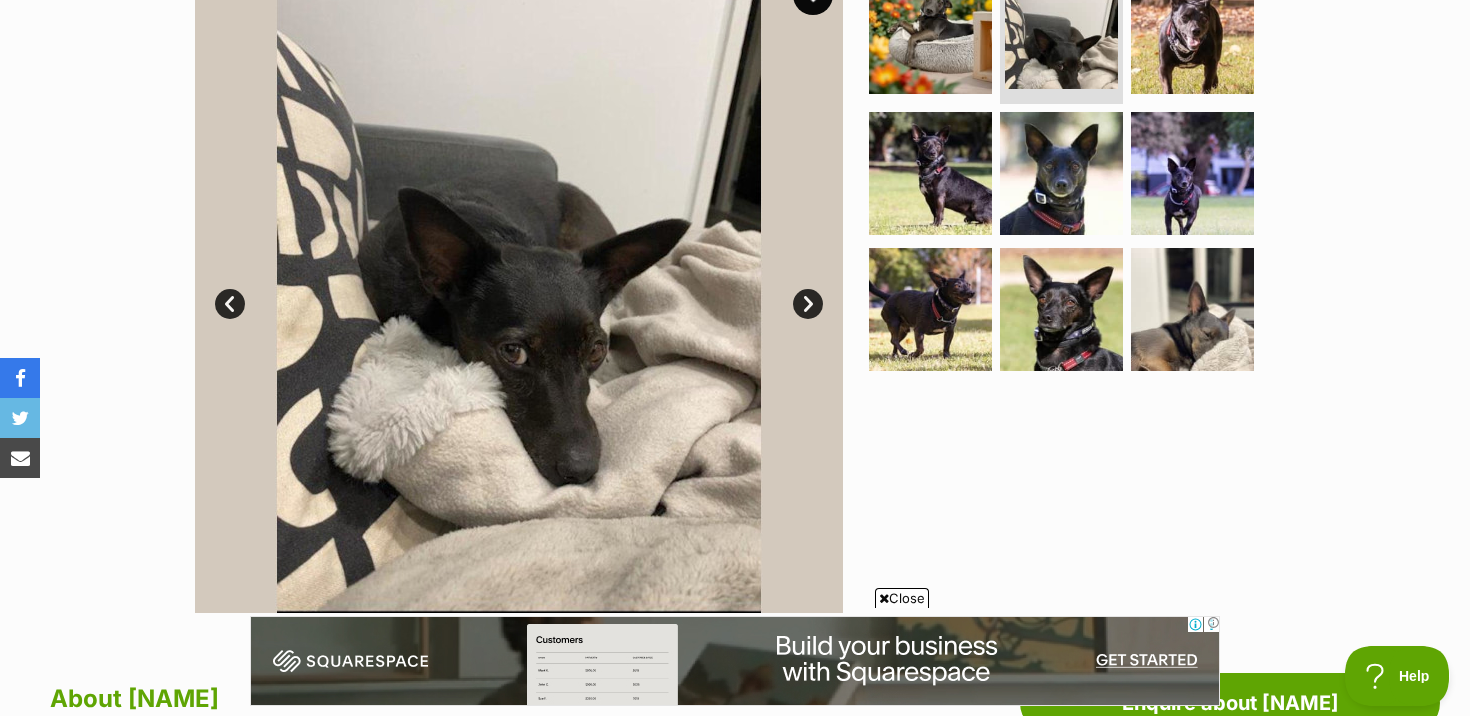 click on "Next" at bounding box center (808, 304) 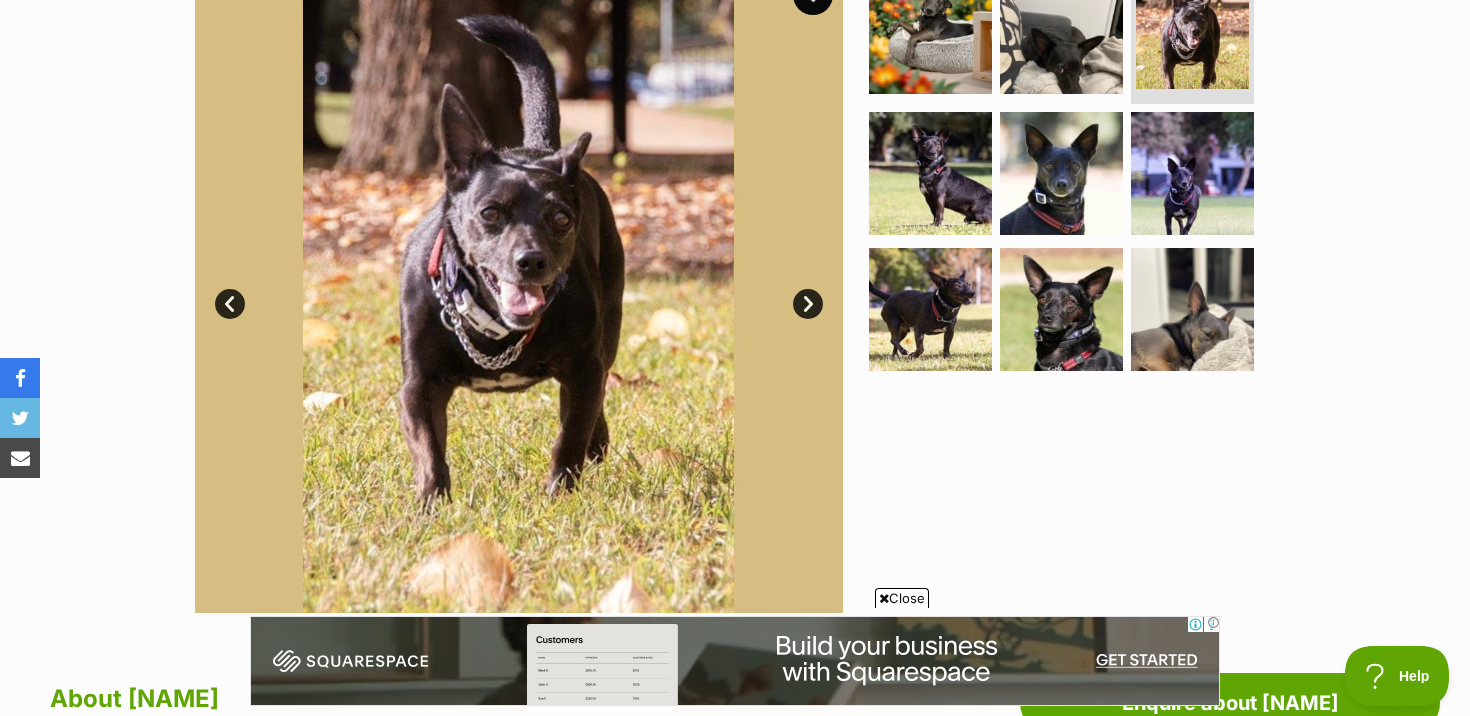 click on "Next" at bounding box center [808, 304] 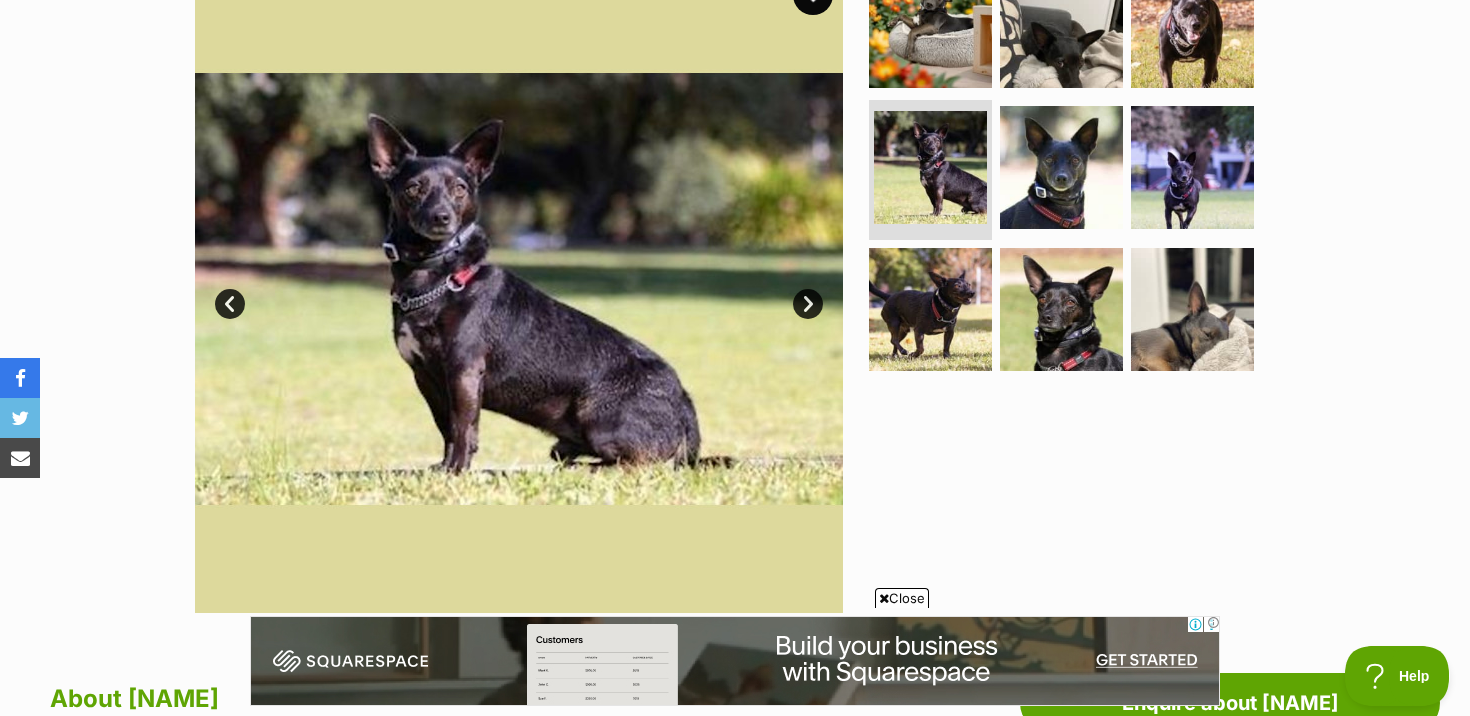 click on "Next" at bounding box center (808, 304) 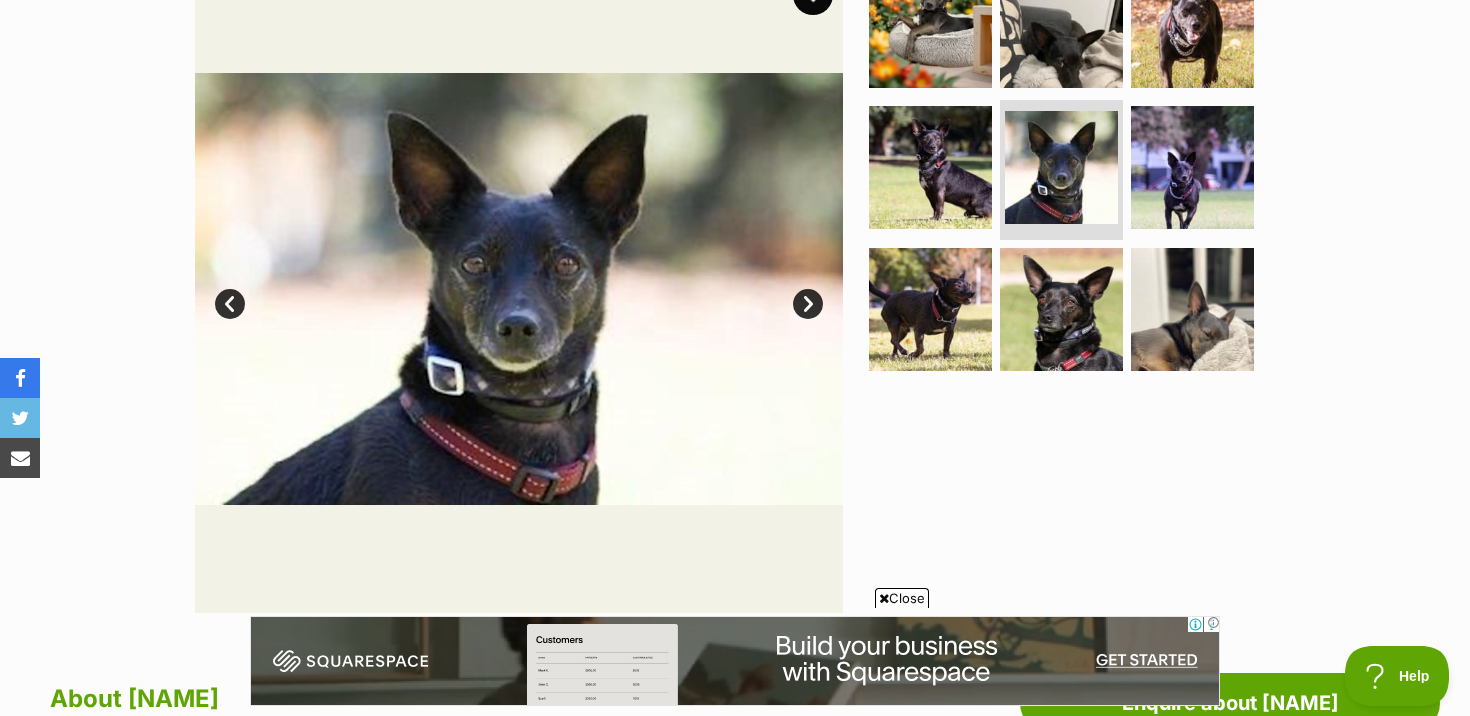 click on "Next" at bounding box center (808, 304) 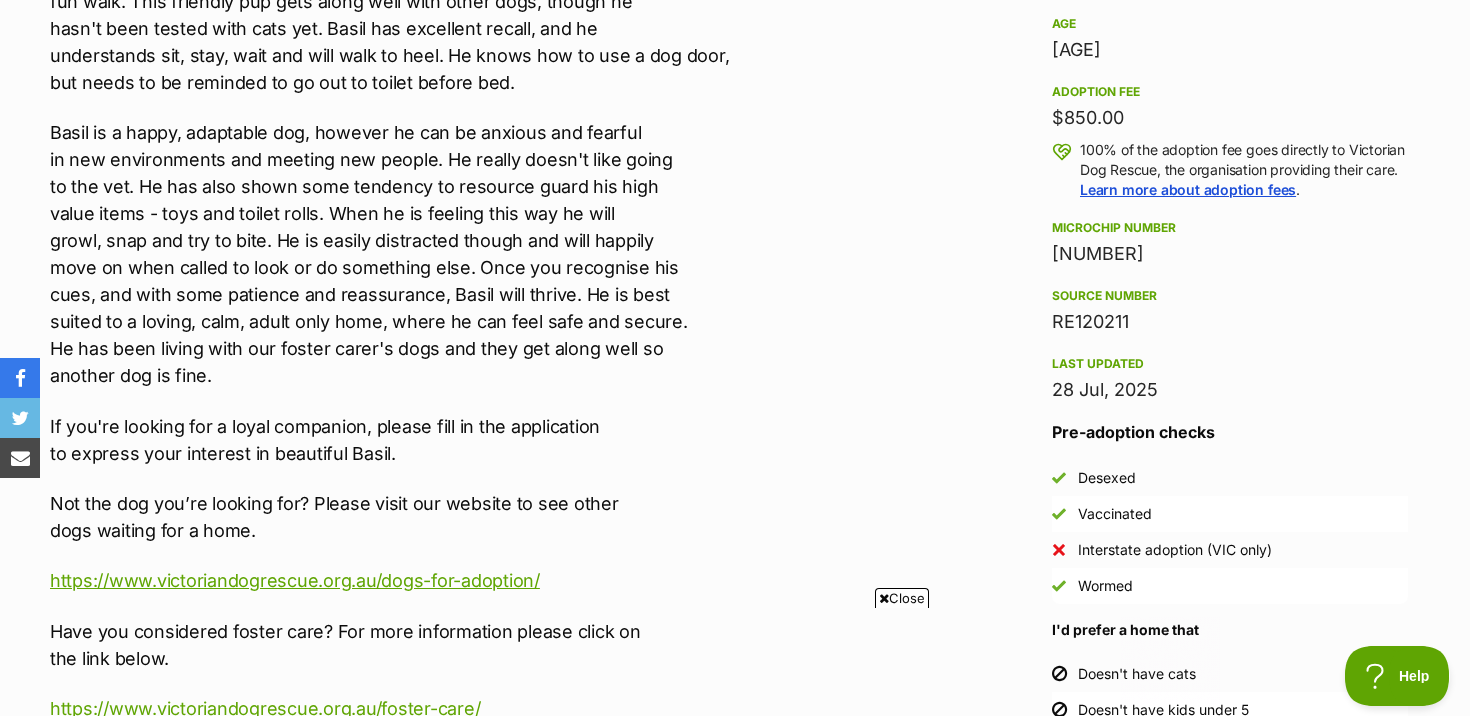 scroll, scrollTop: 0, scrollLeft: 0, axis: both 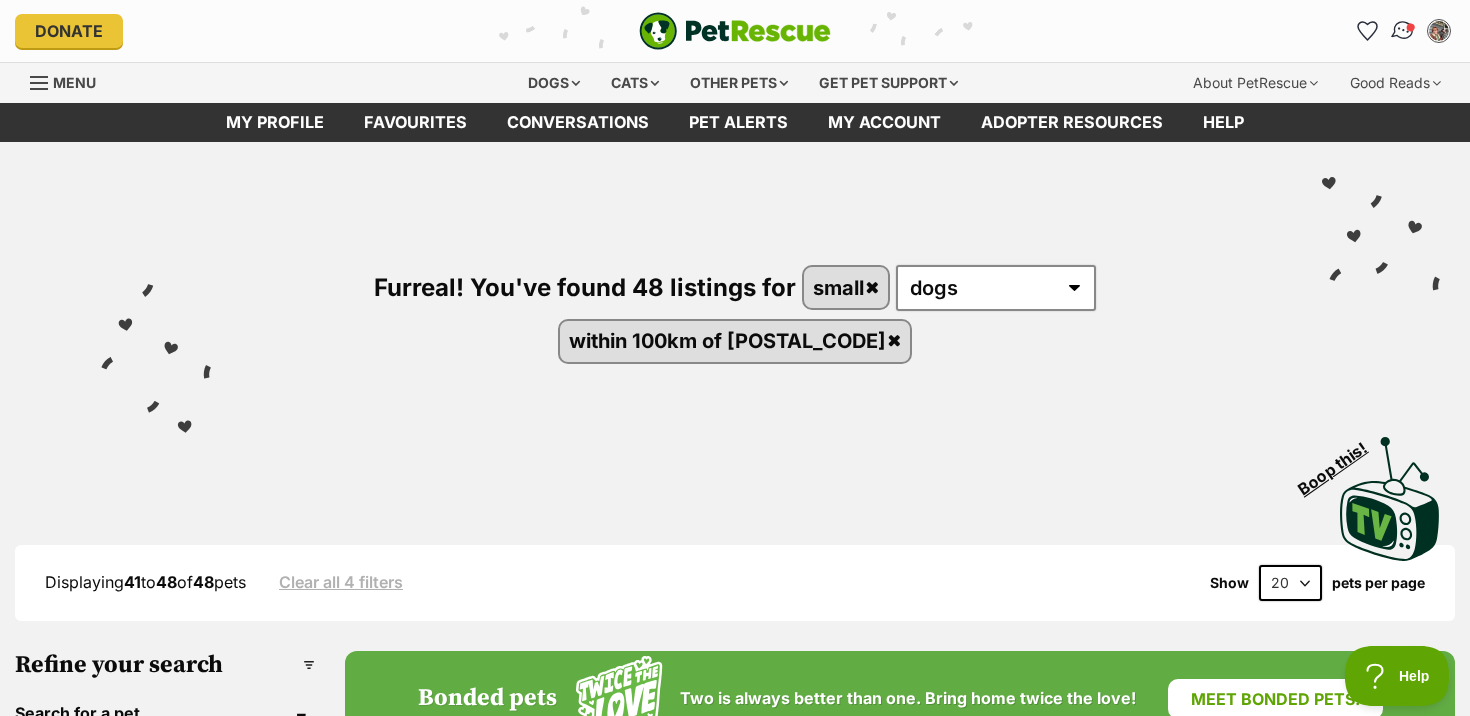 click at bounding box center [1403, 31] 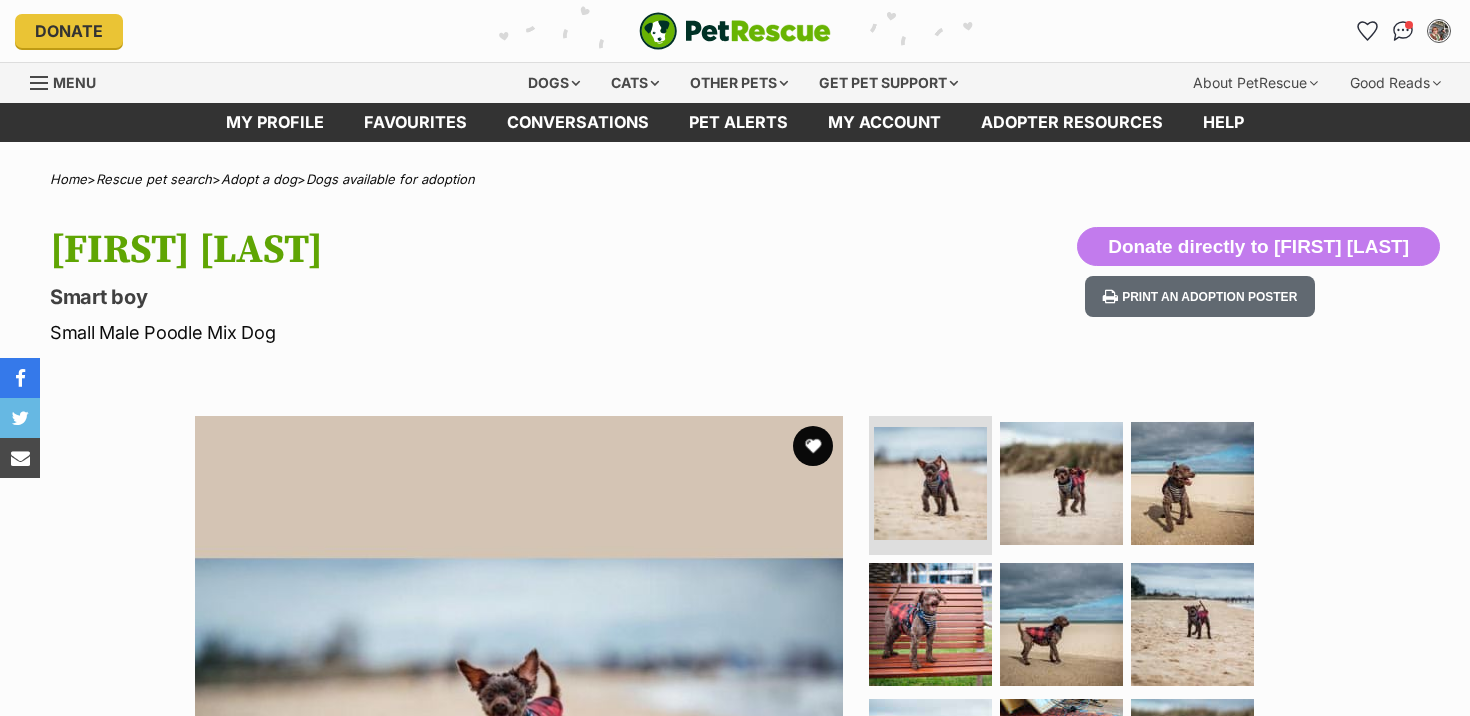 scroll, scrollTop: 0, scrollLeft: 0, axis: both 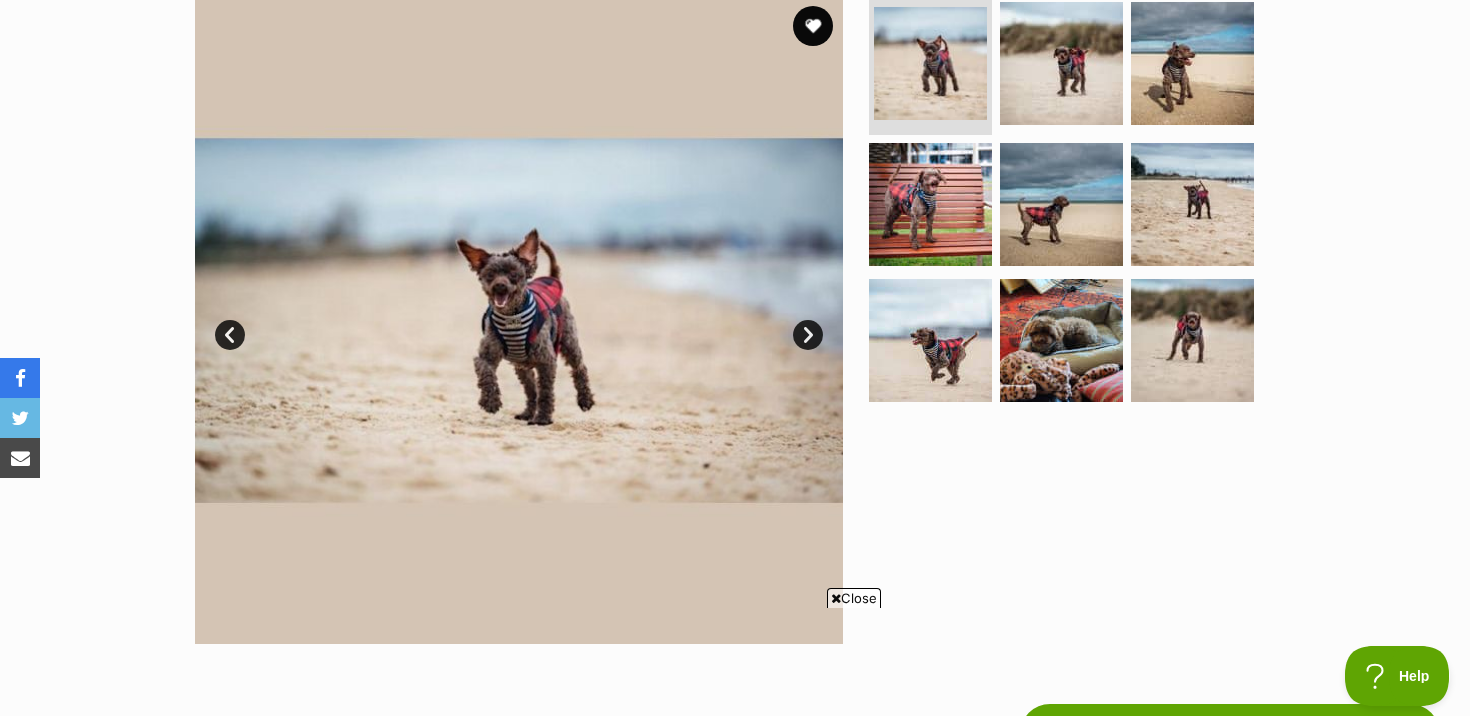 click on "Next" at bounding box center (808, 335) 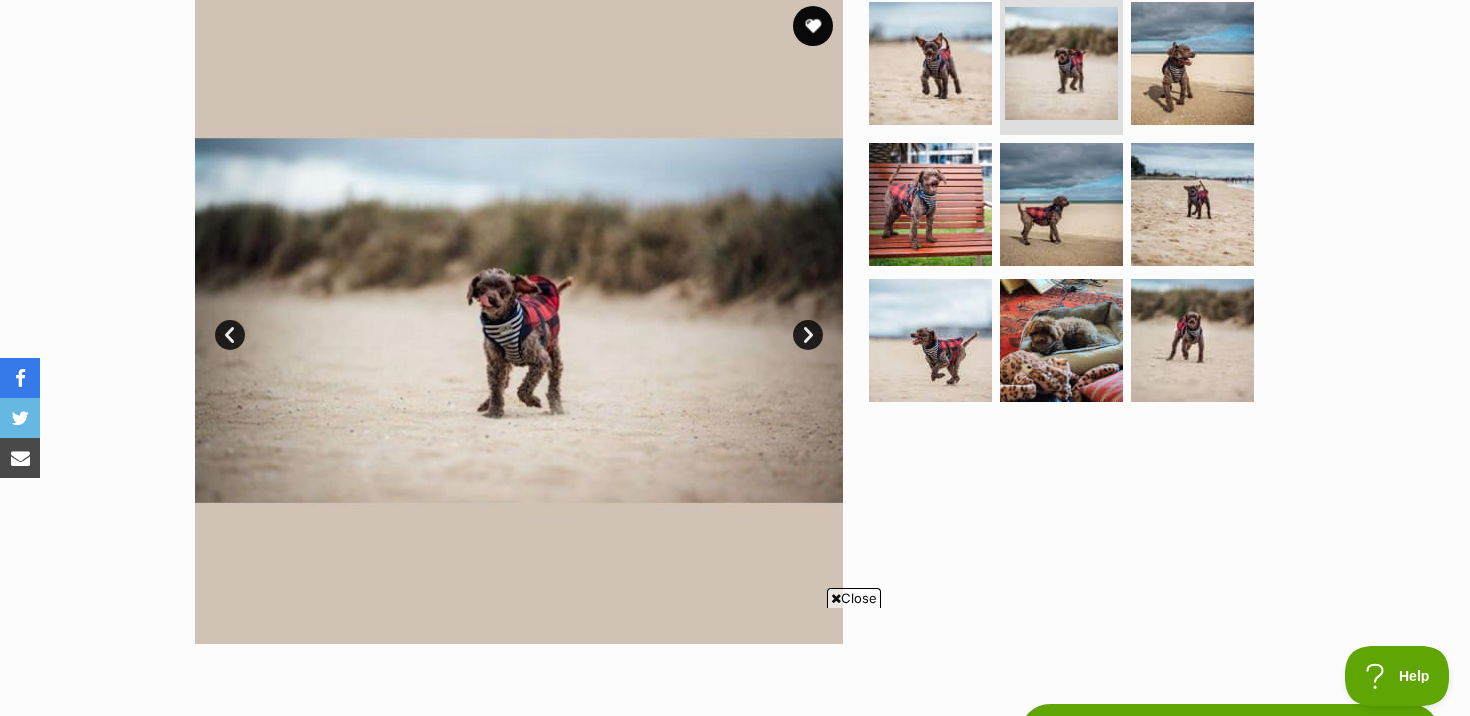 click on "Next" at bounding box center (808, 335) 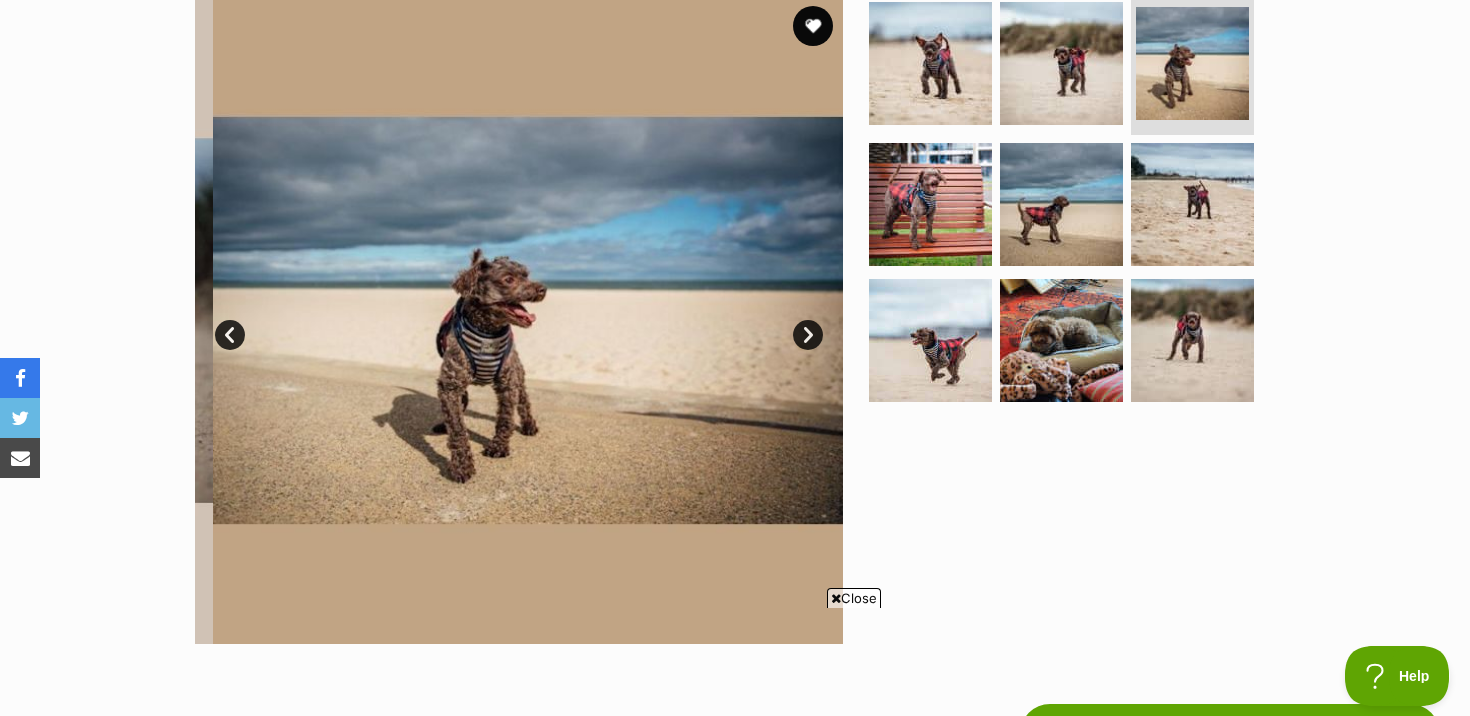 click on "Next" at bounding box center [808, 335] 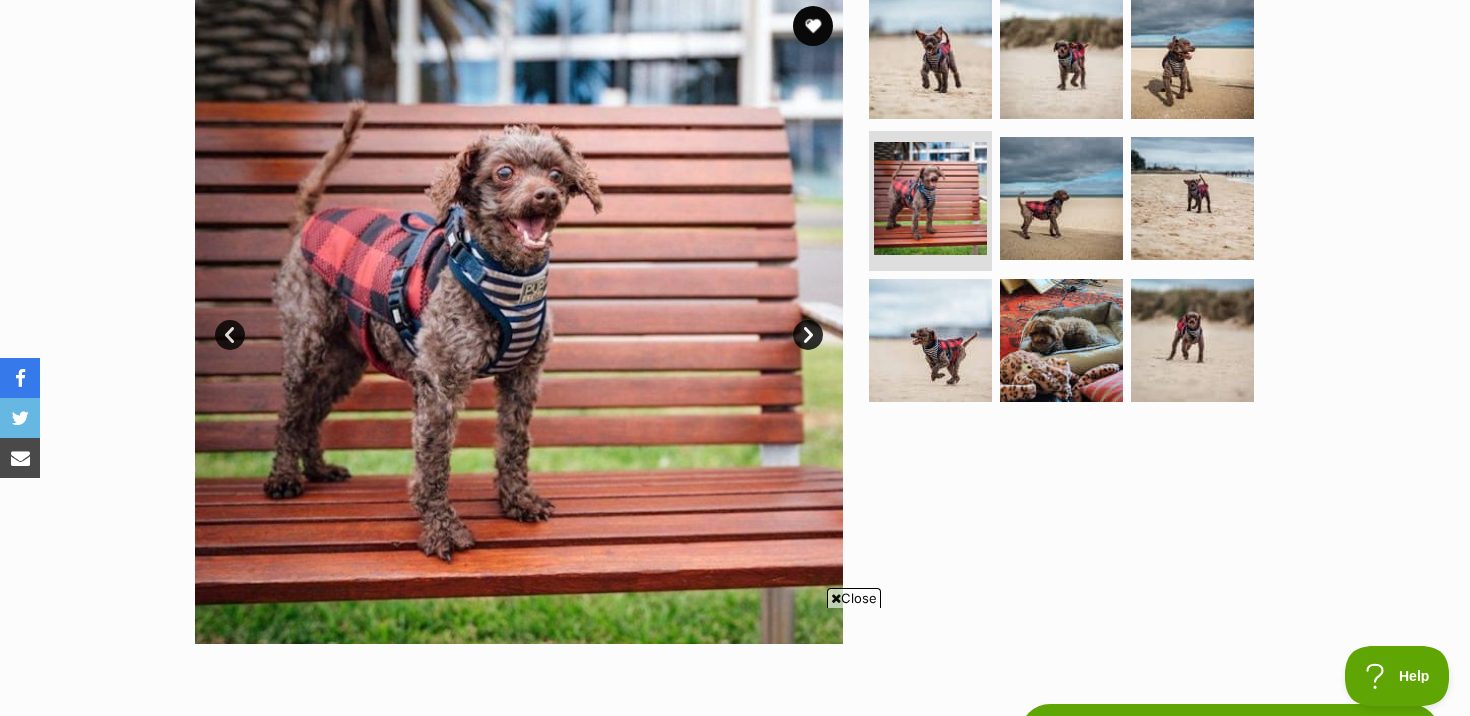 click on "Next" at bounding box center [808, 335] 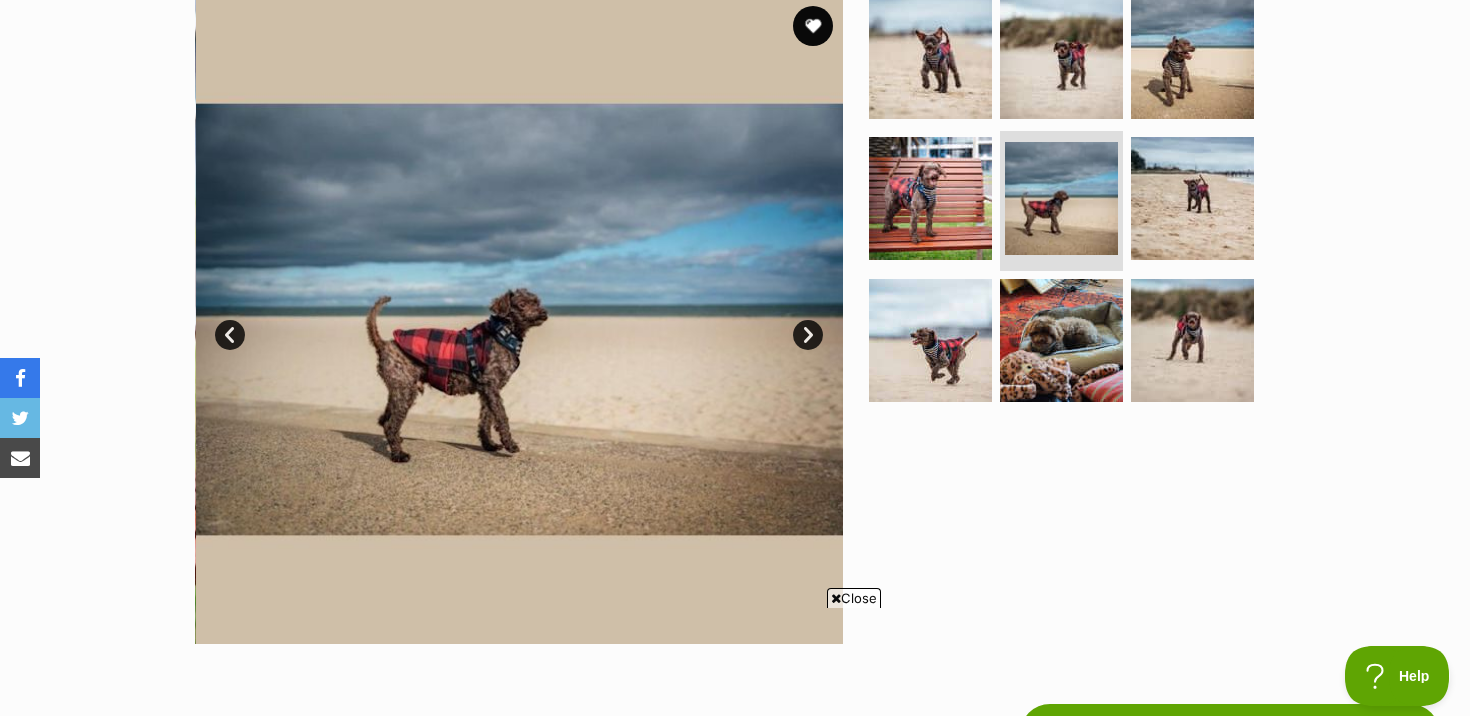 click on "Next" at bounding box center (808, 335) 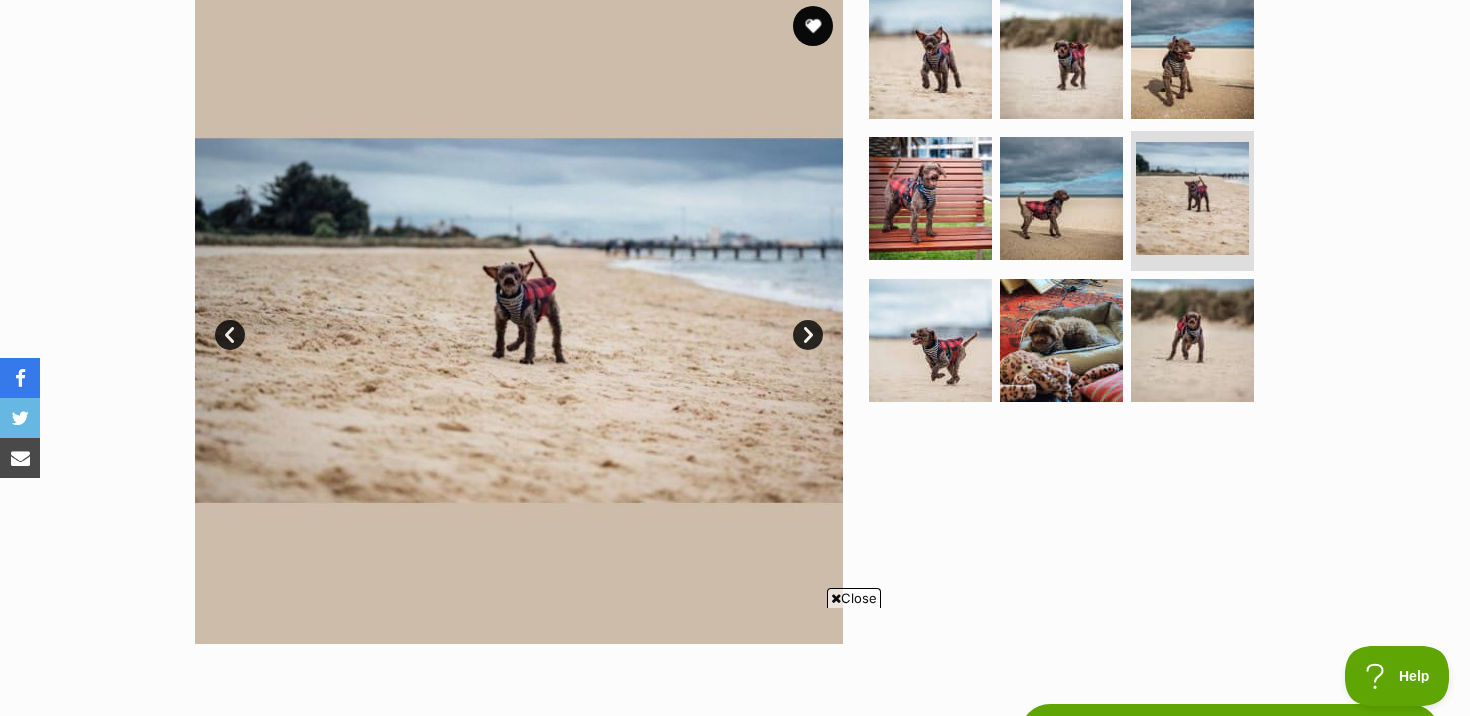 click on "Next" at bounding box center [808, 335] 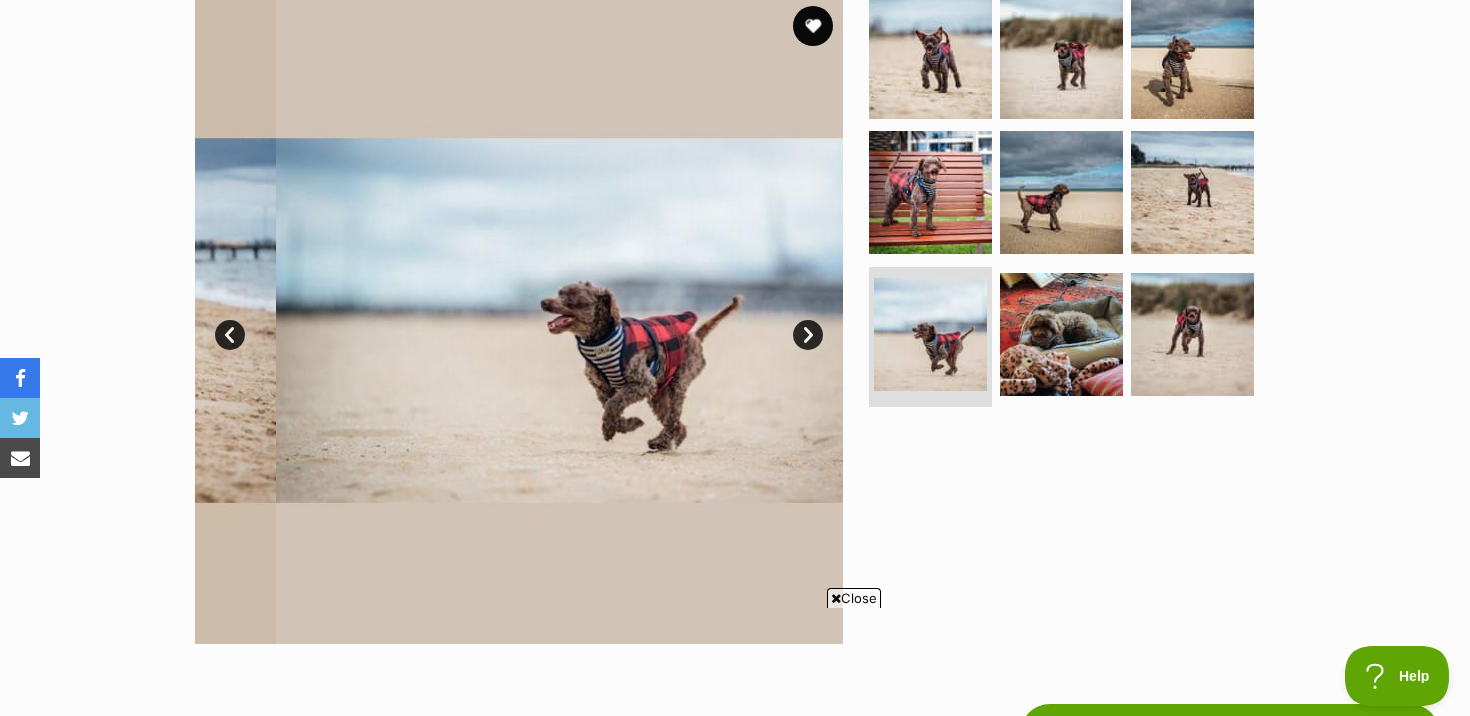click on "Next" at bounding box center [808, 335] 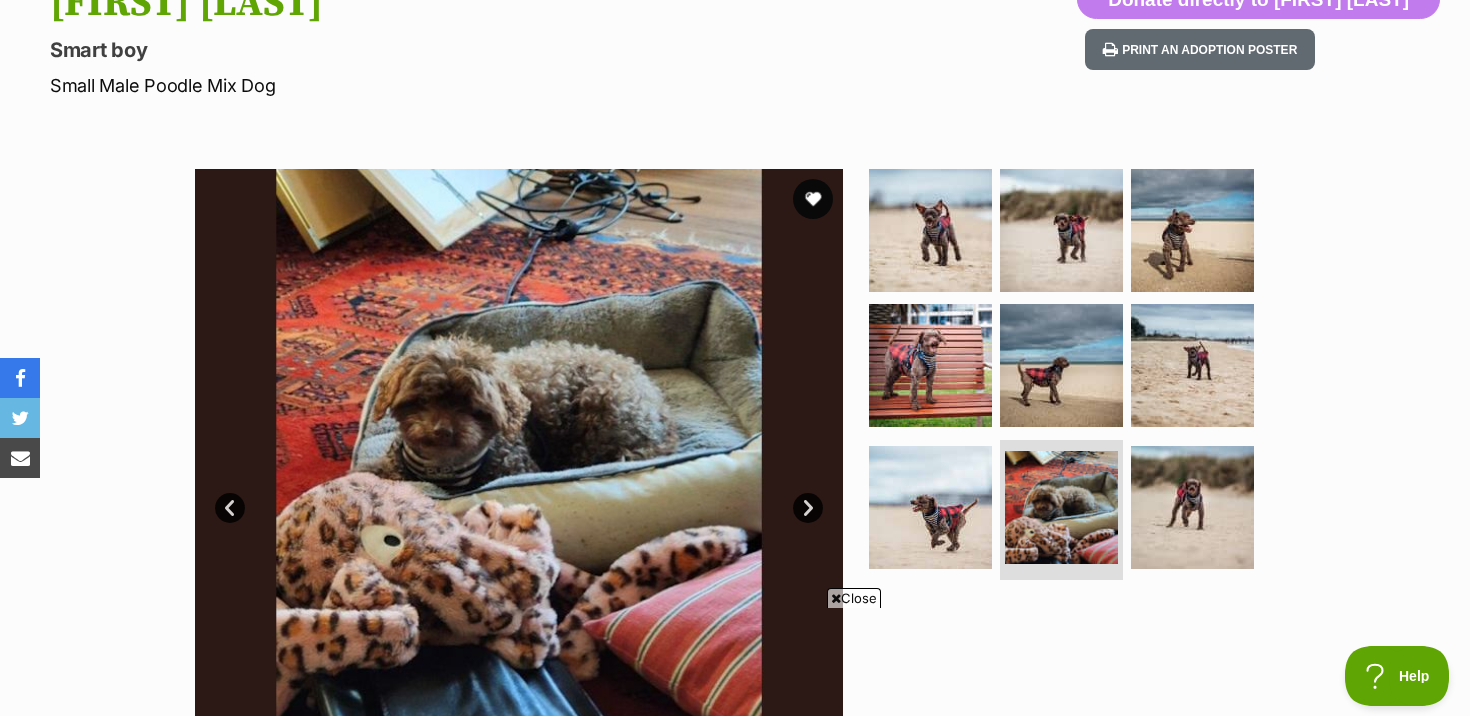 scroll, scrollTop: 0, scrollLeft: 0, axis: both 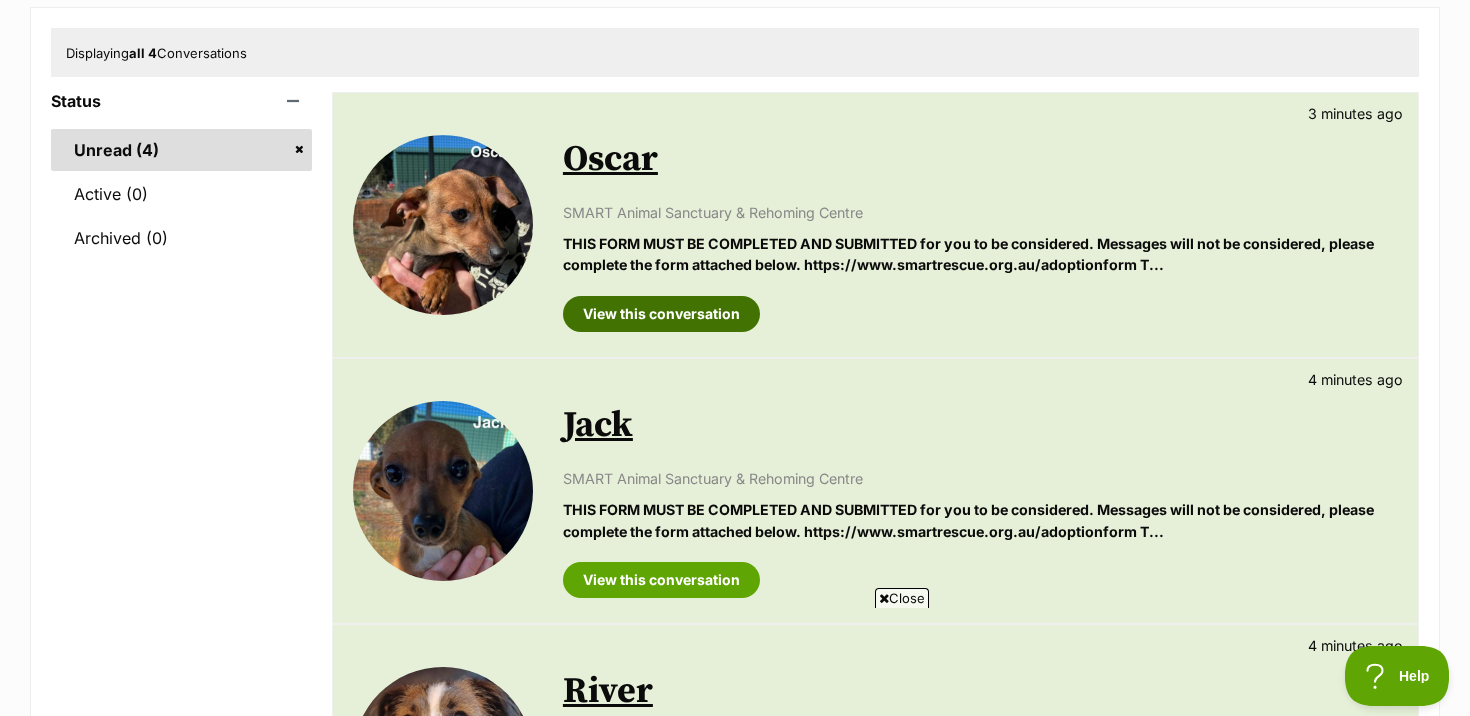 click on "View this conversation" at bounding box center [661, 314] 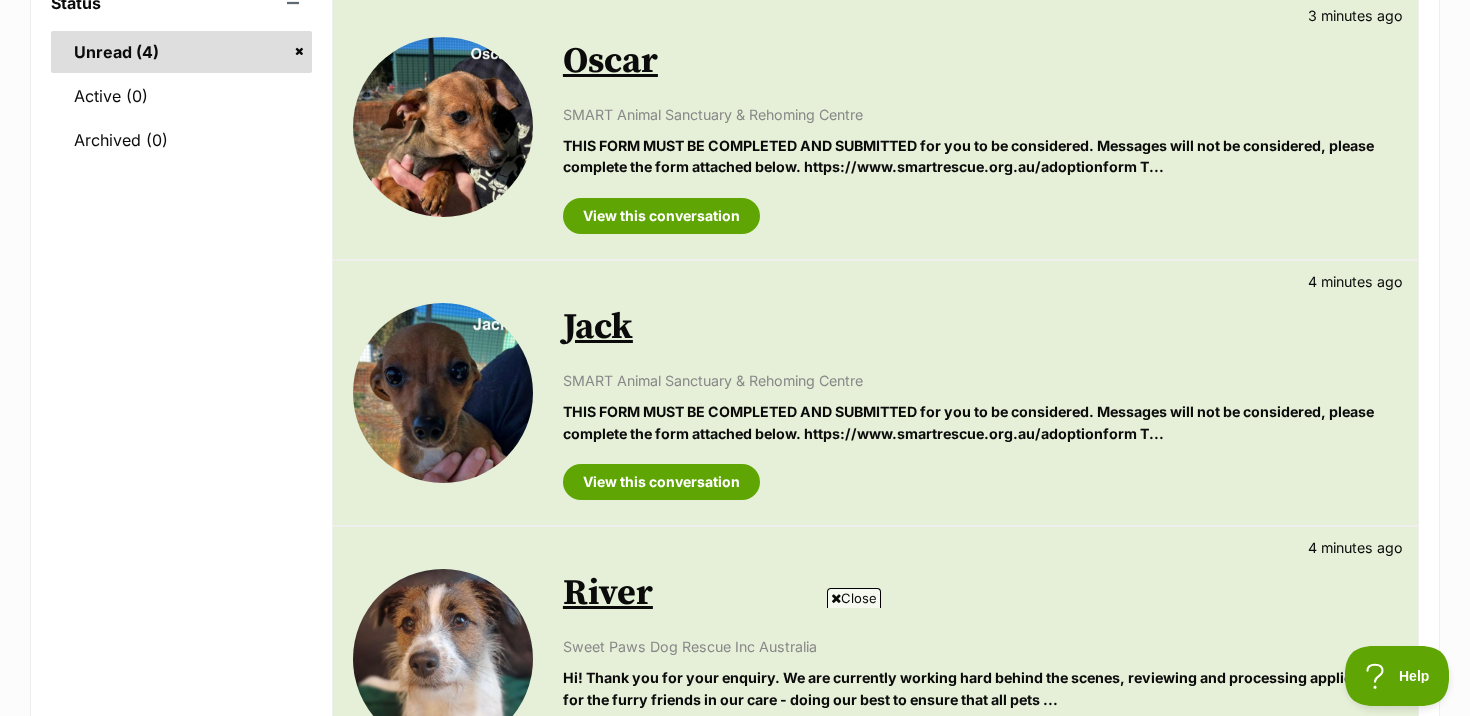 scroll, scrollTop: 351, scrollLeft: 0, axis: vertical 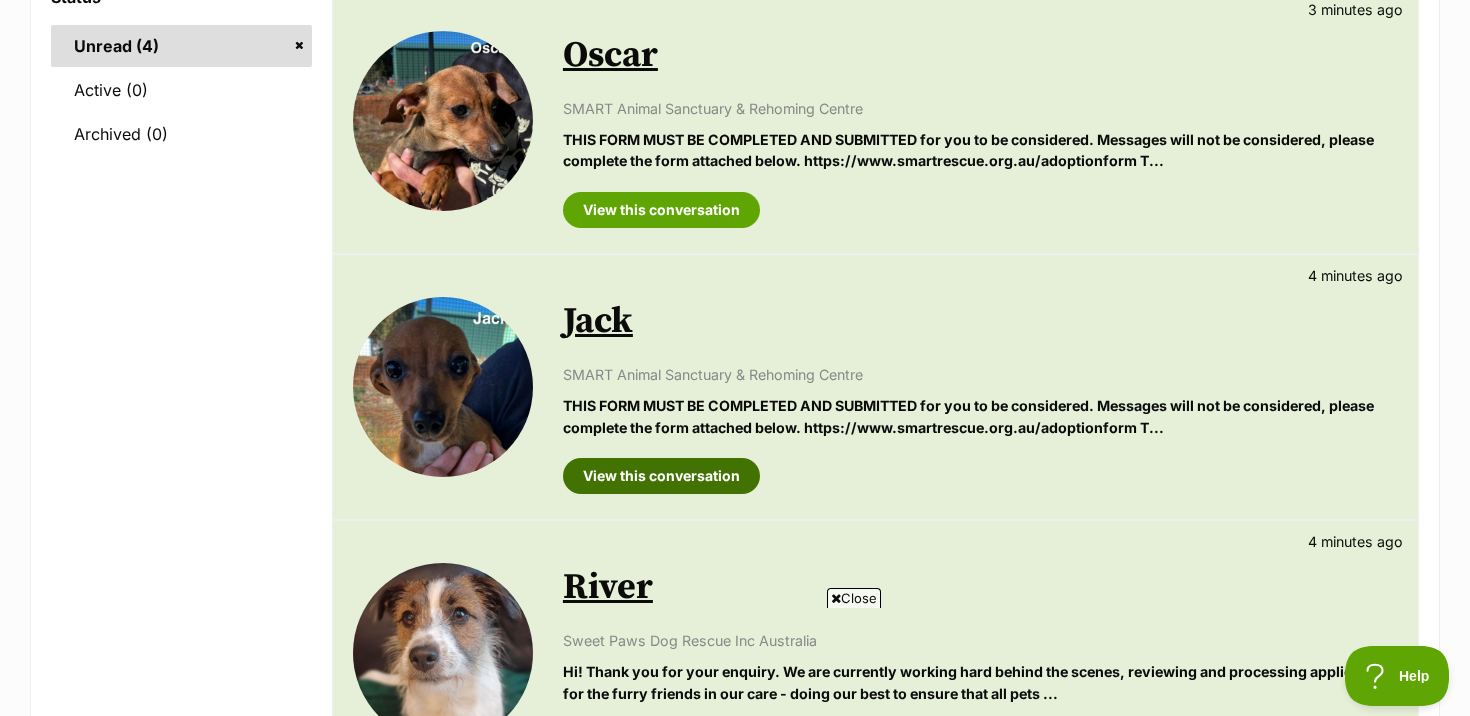 click on "View this conversation" at bounding box center (661, 476) 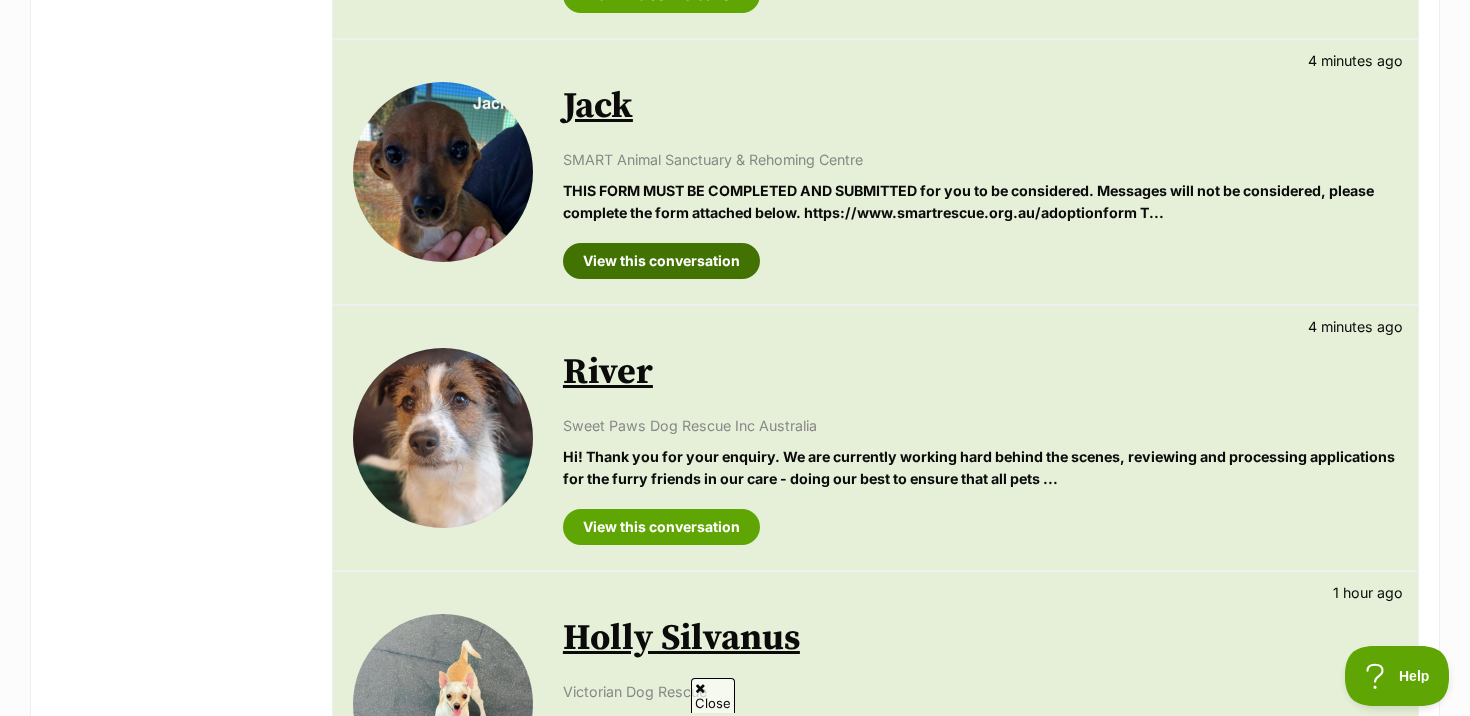 scroll, scrollTop: 632, scrollLeft: 0, axis: vertical 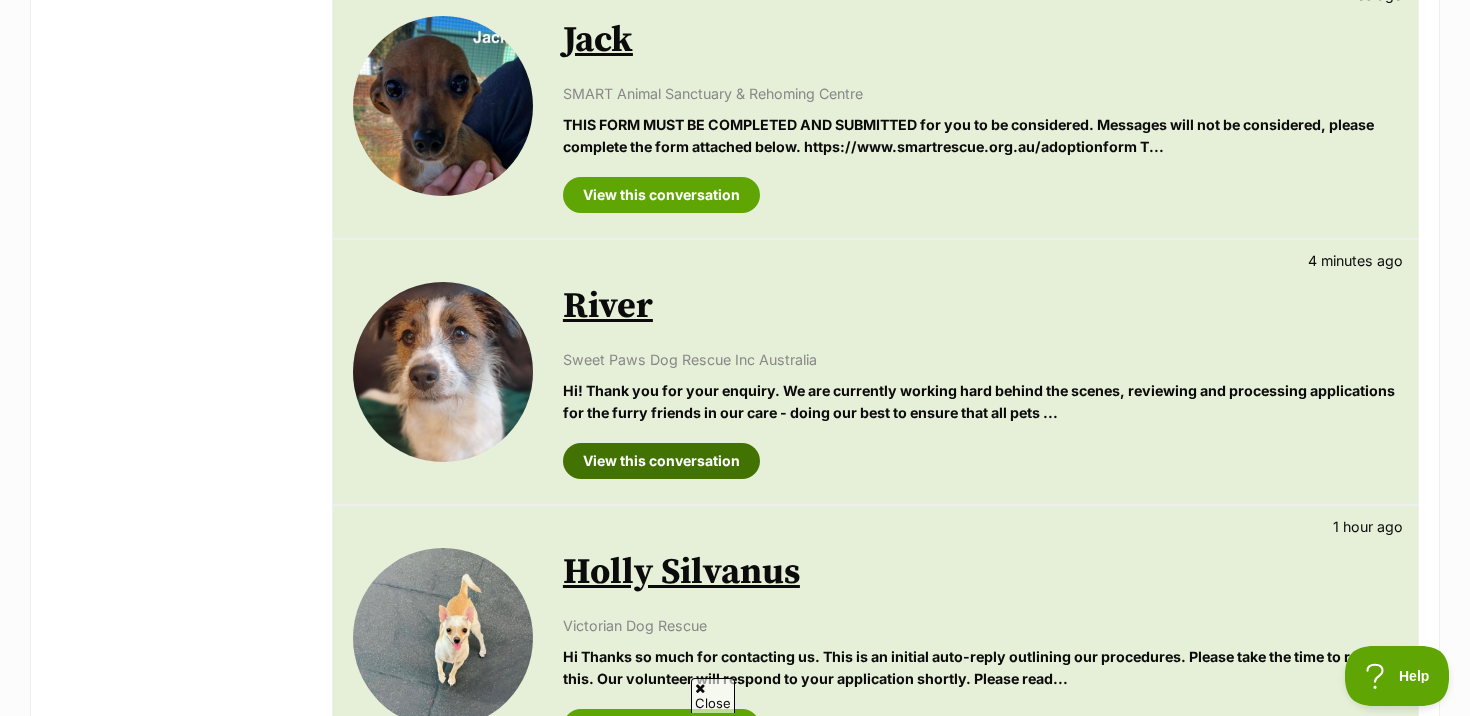 click on "View this conversation" at bounding box center (661, 461) 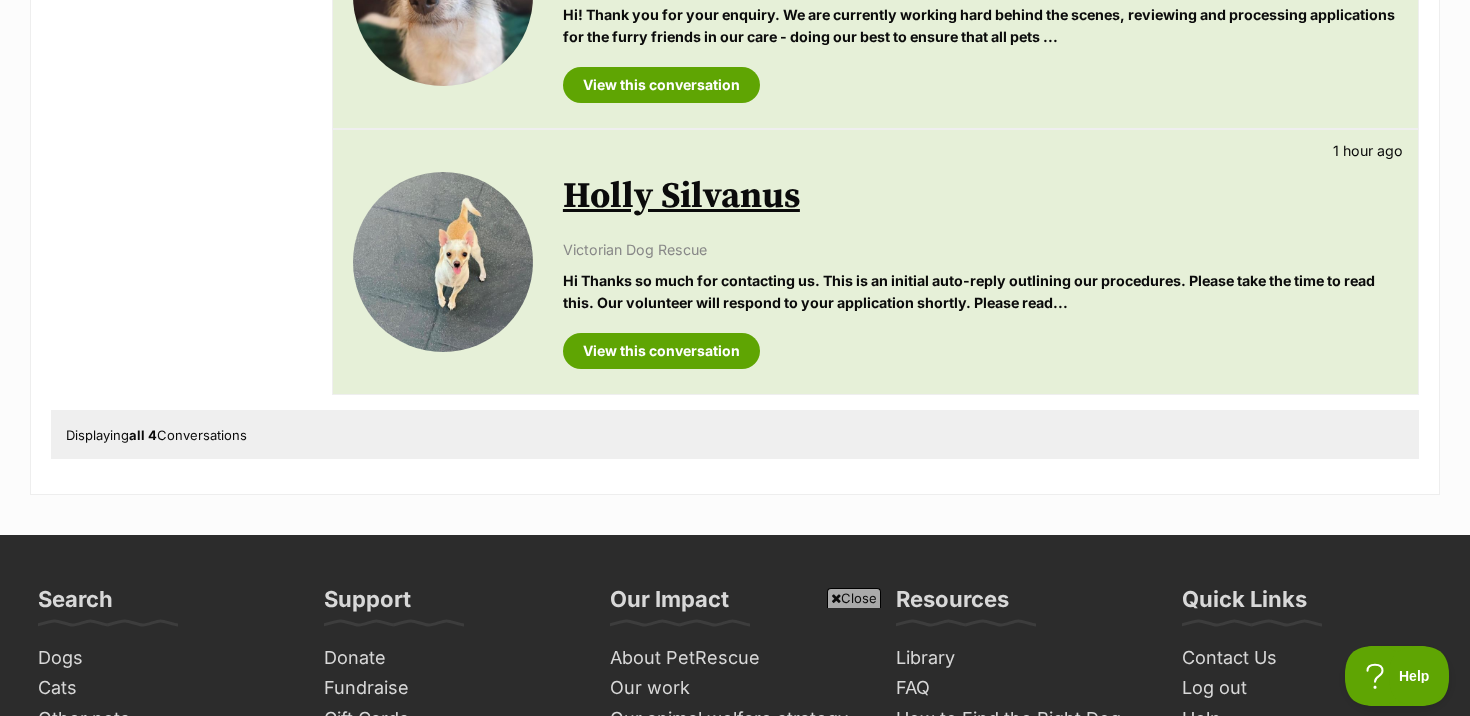 scroll, scrollTop: 1053, scrollLeft: 0, axis: vertical 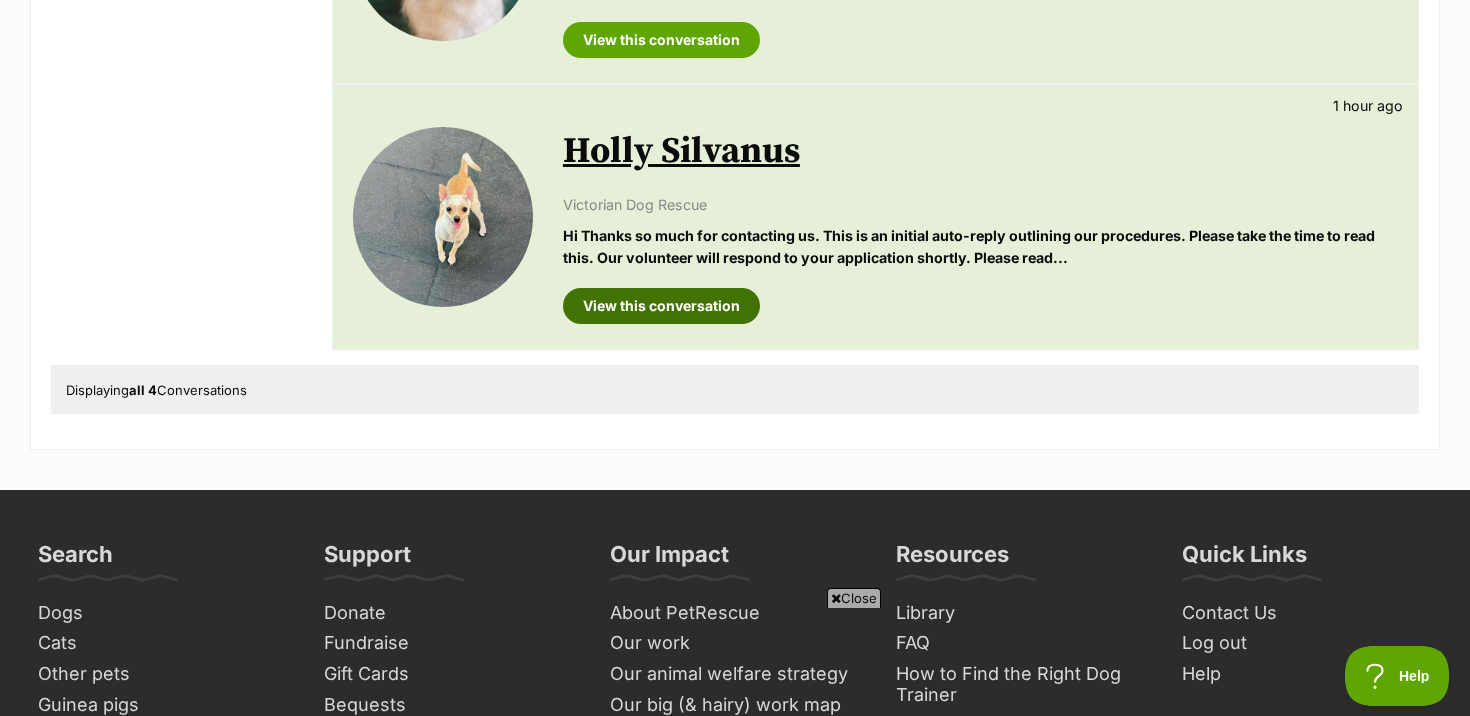 click on "View this conversation" at bounding box center [661, 306] 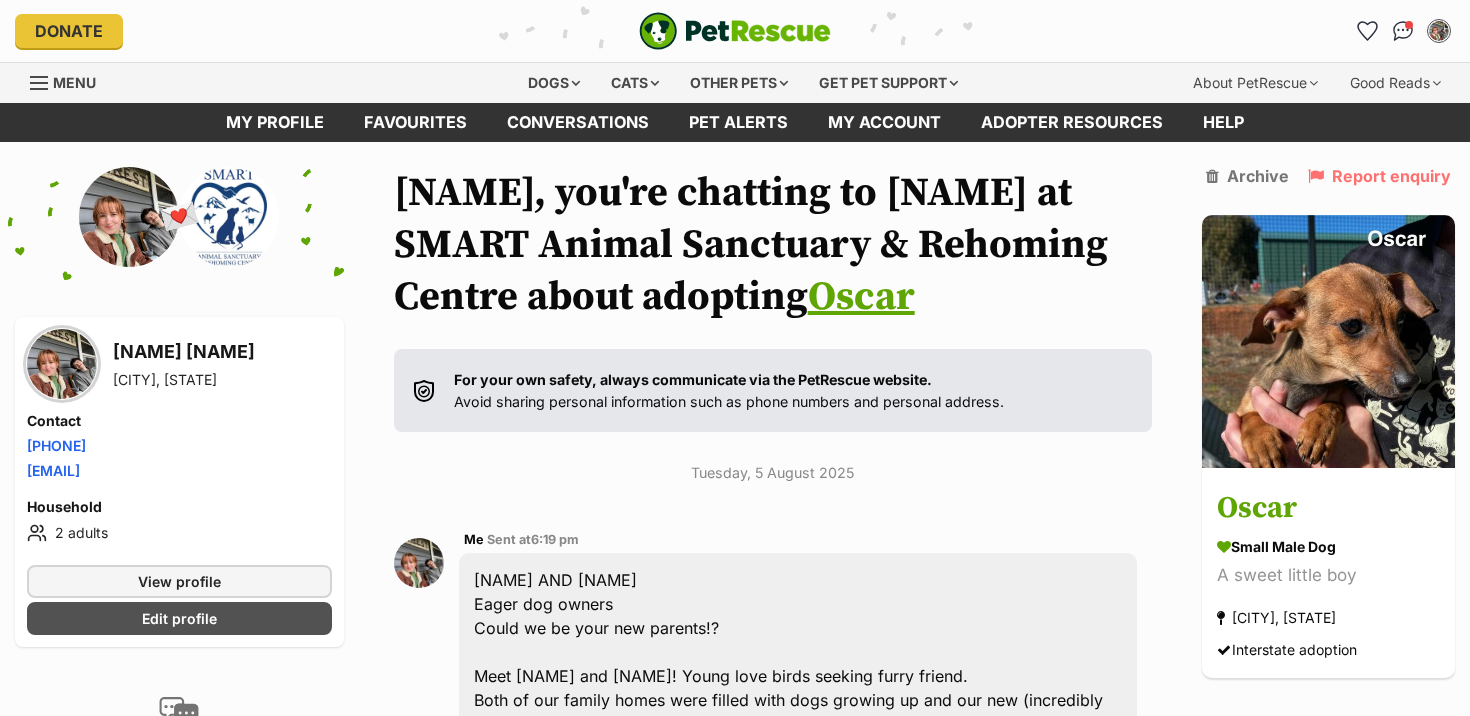 scroll, scrollTop: 0, scrollLeft: 0, axis: both 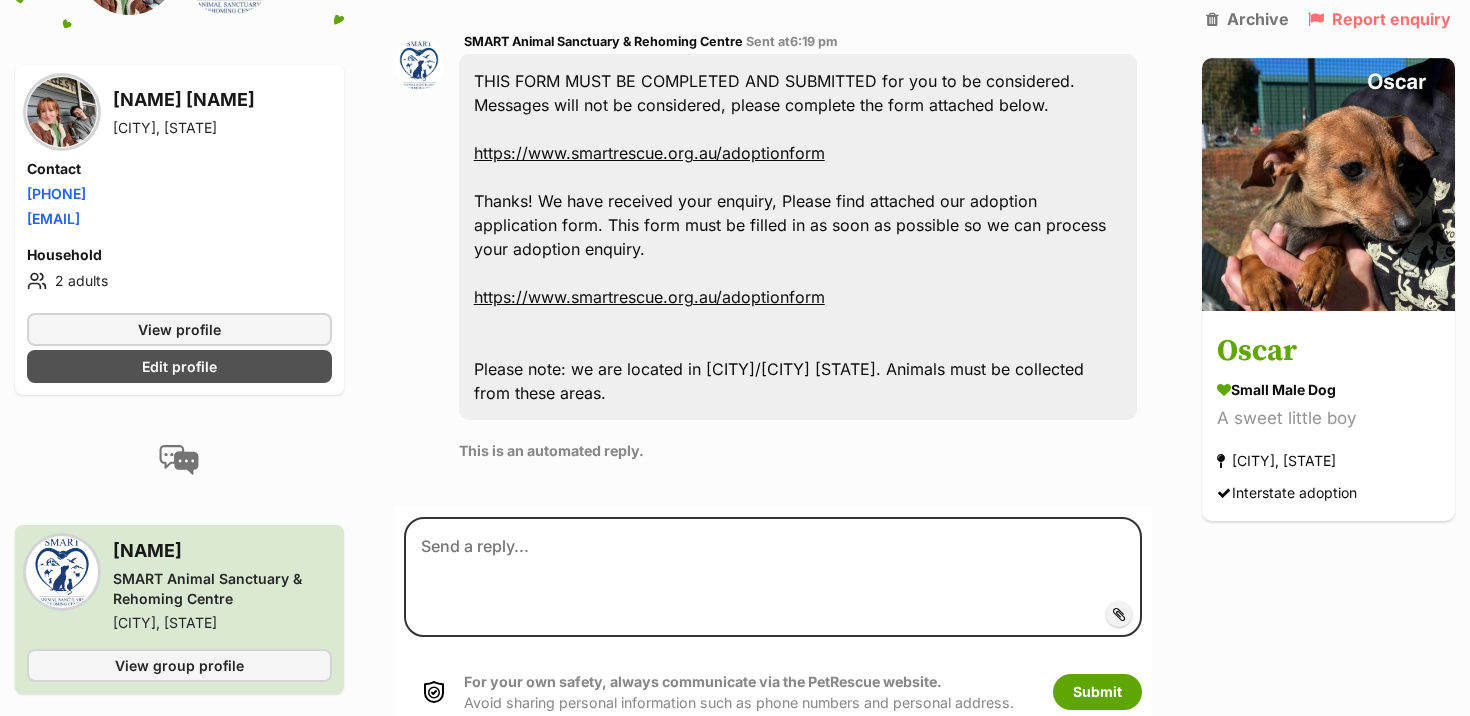 click on "https://www.smartrescue.org.au/adoptionform" at bounding box center [649, 153] 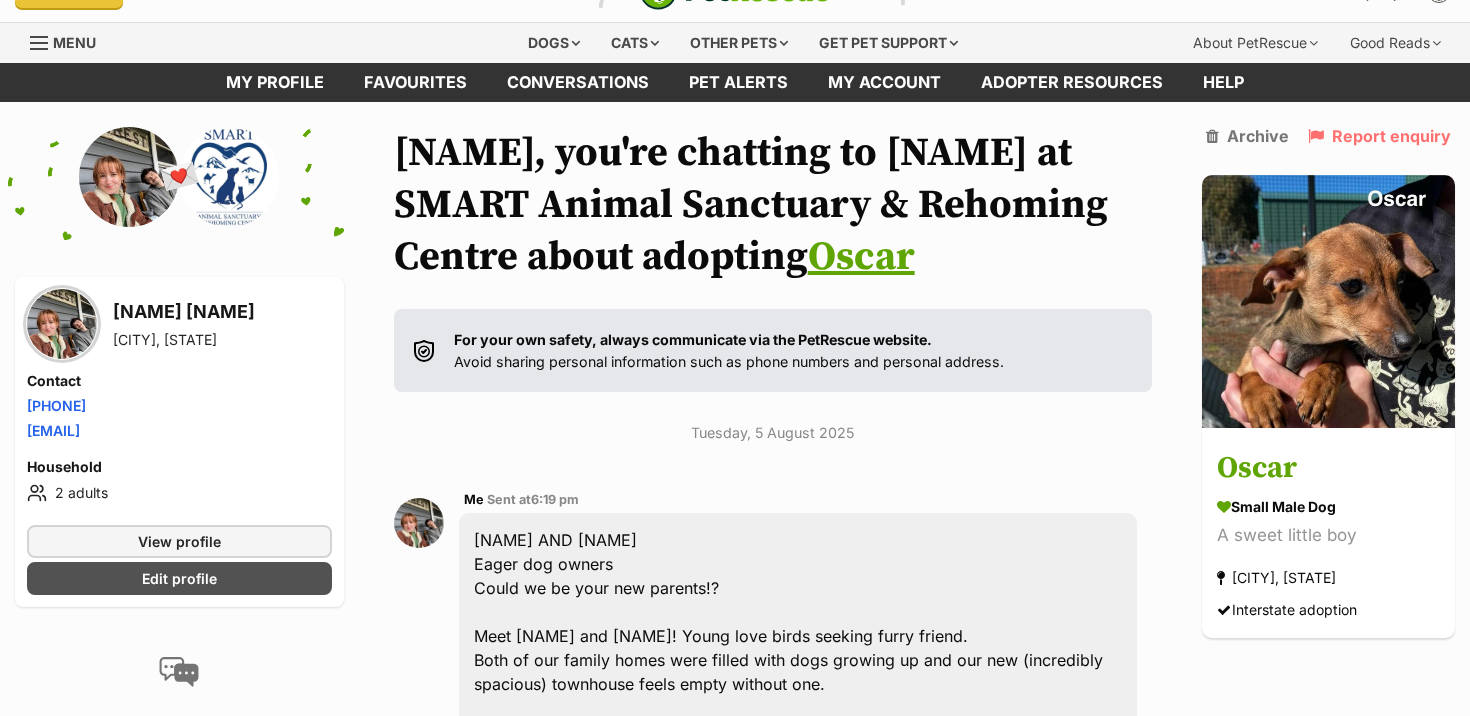 scroll, scrollTop: 0, scrollLeft: 0, axis: both 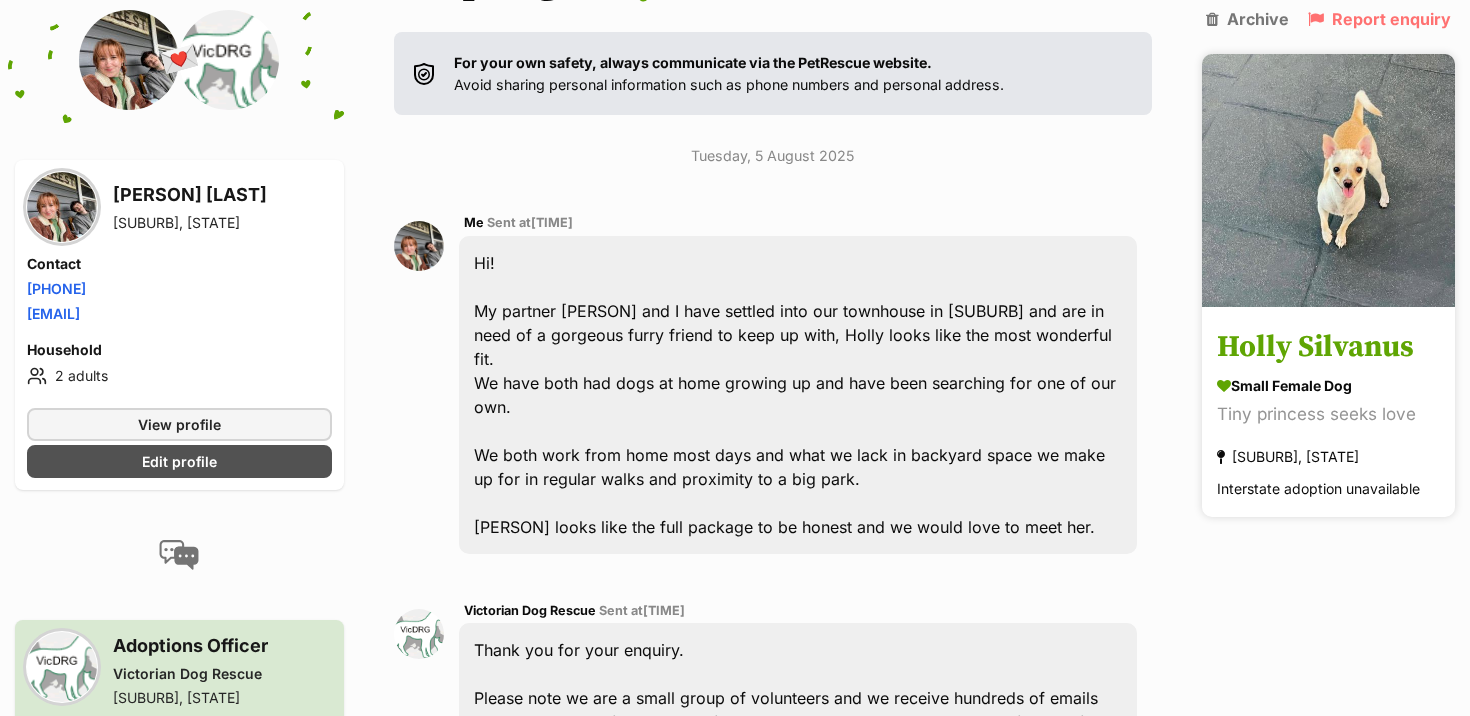 click at bounding box center [1328, 180] 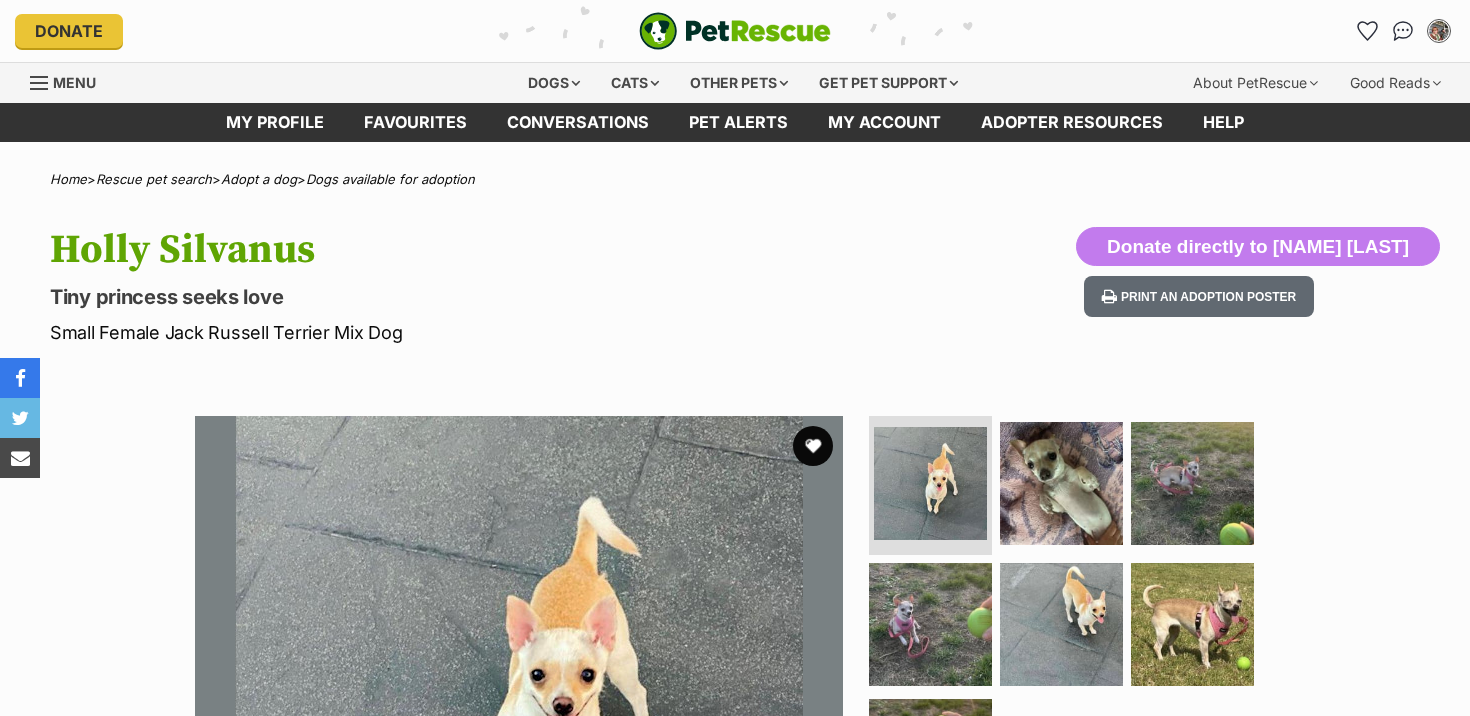 scroll, scrollTop: 0, scrollLeft: 0, axis: both 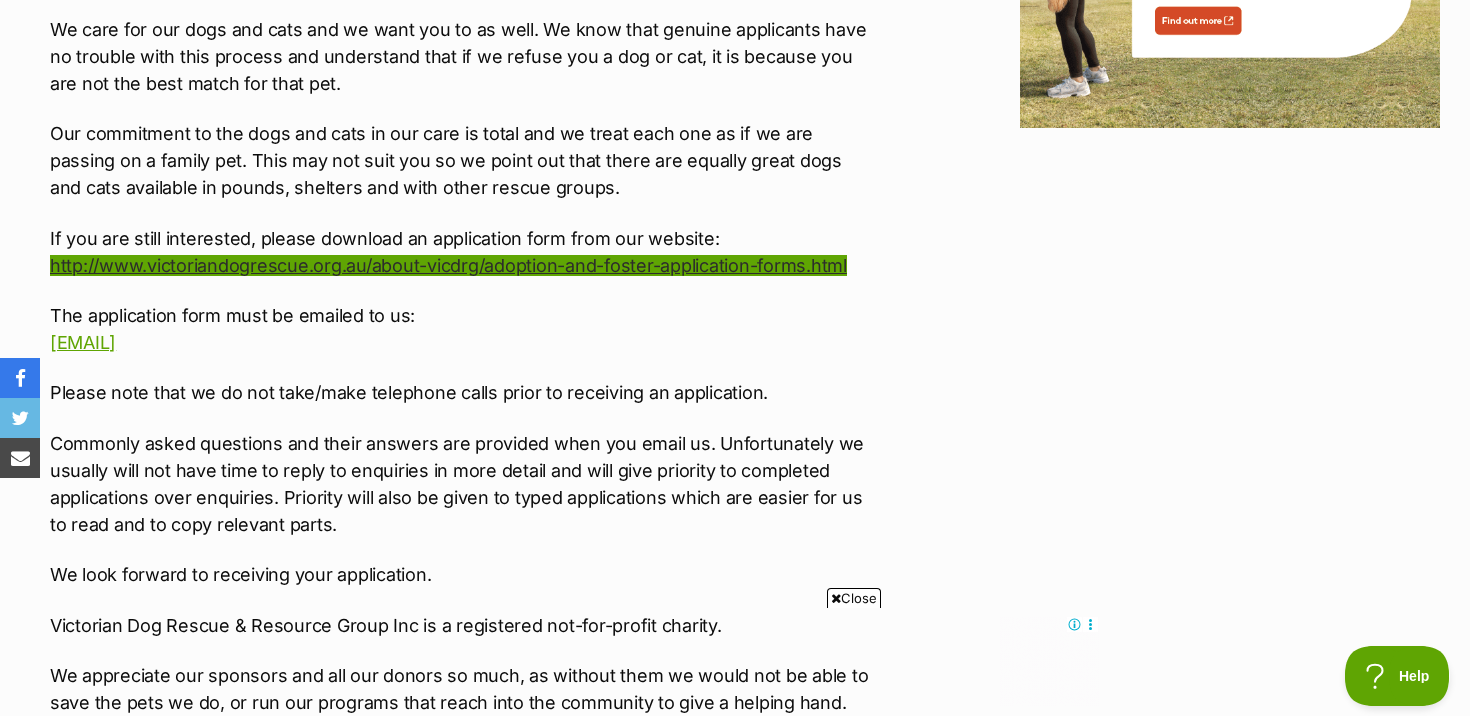 click on "http://www.victoriandogrescue.org.au/about-vicdrg/adoption-and-foster-application-forms.html" at bounding box center [448, 265] 